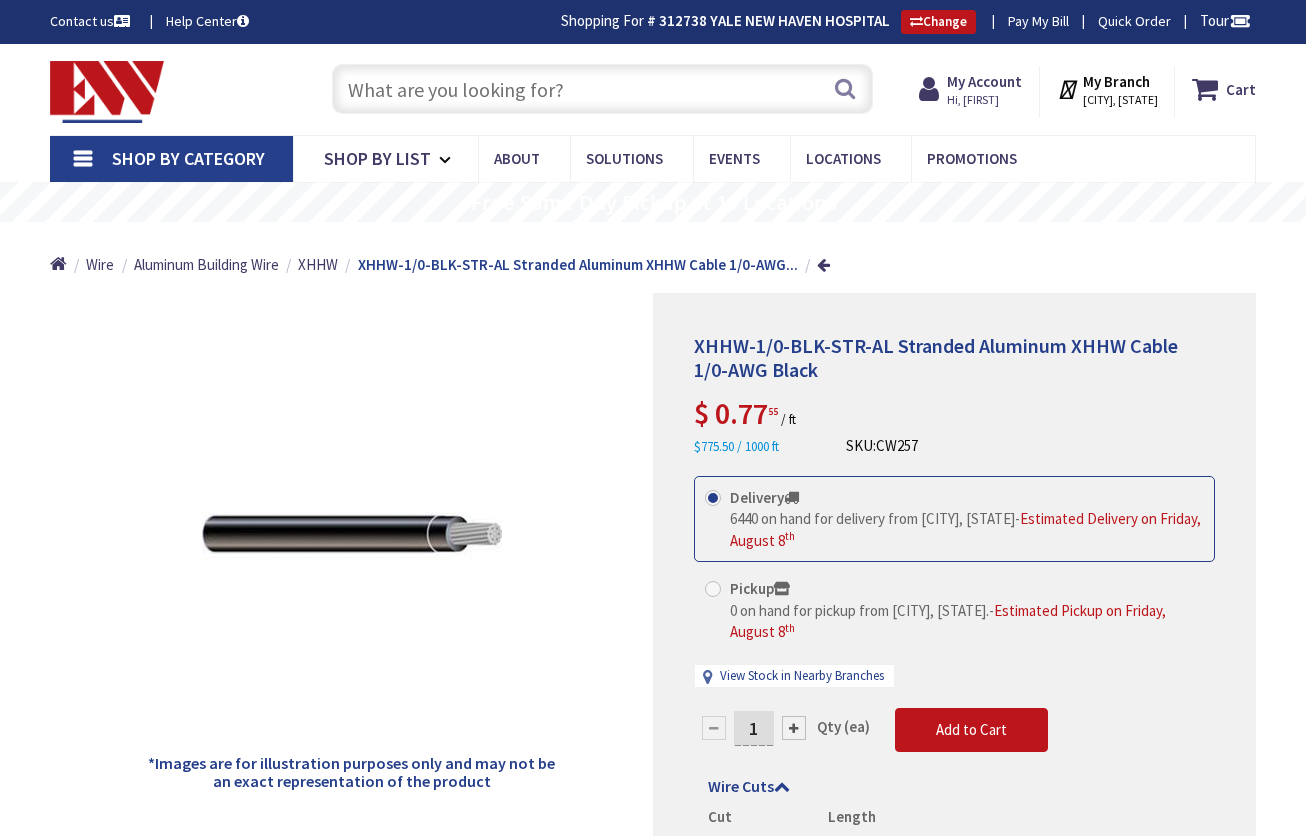 scroll, scrollTop: 0, scrollLeft: 0, axis: both 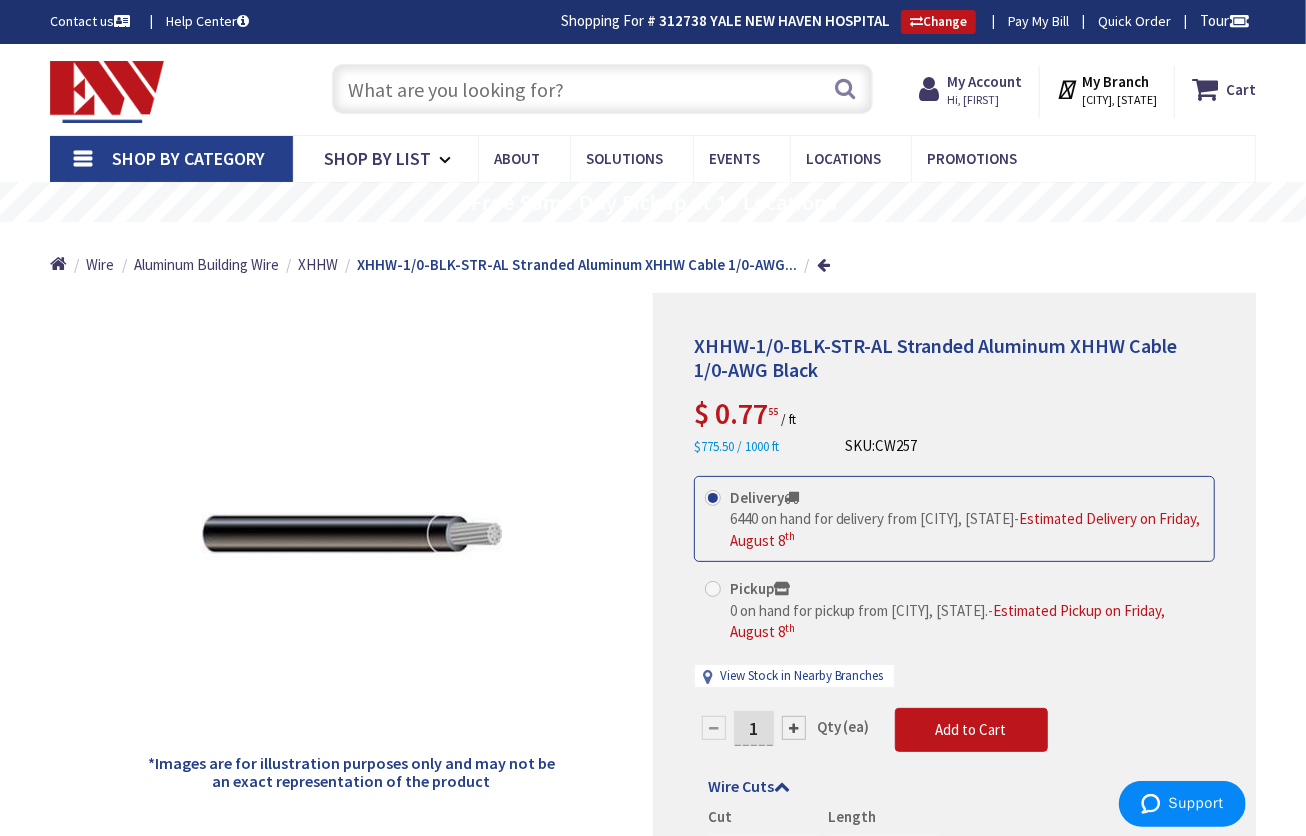 click at bounding box center [602, 89] 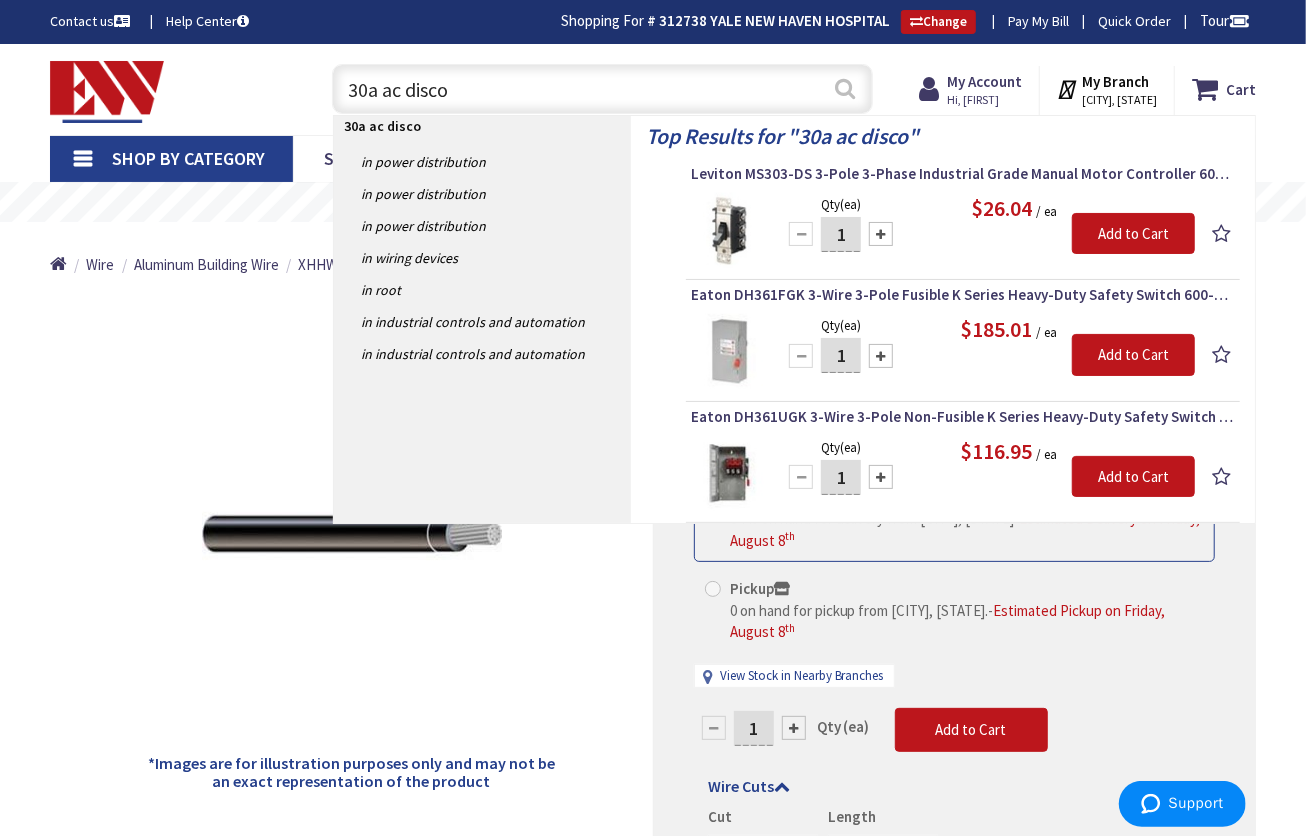 type on "30a ac disco" 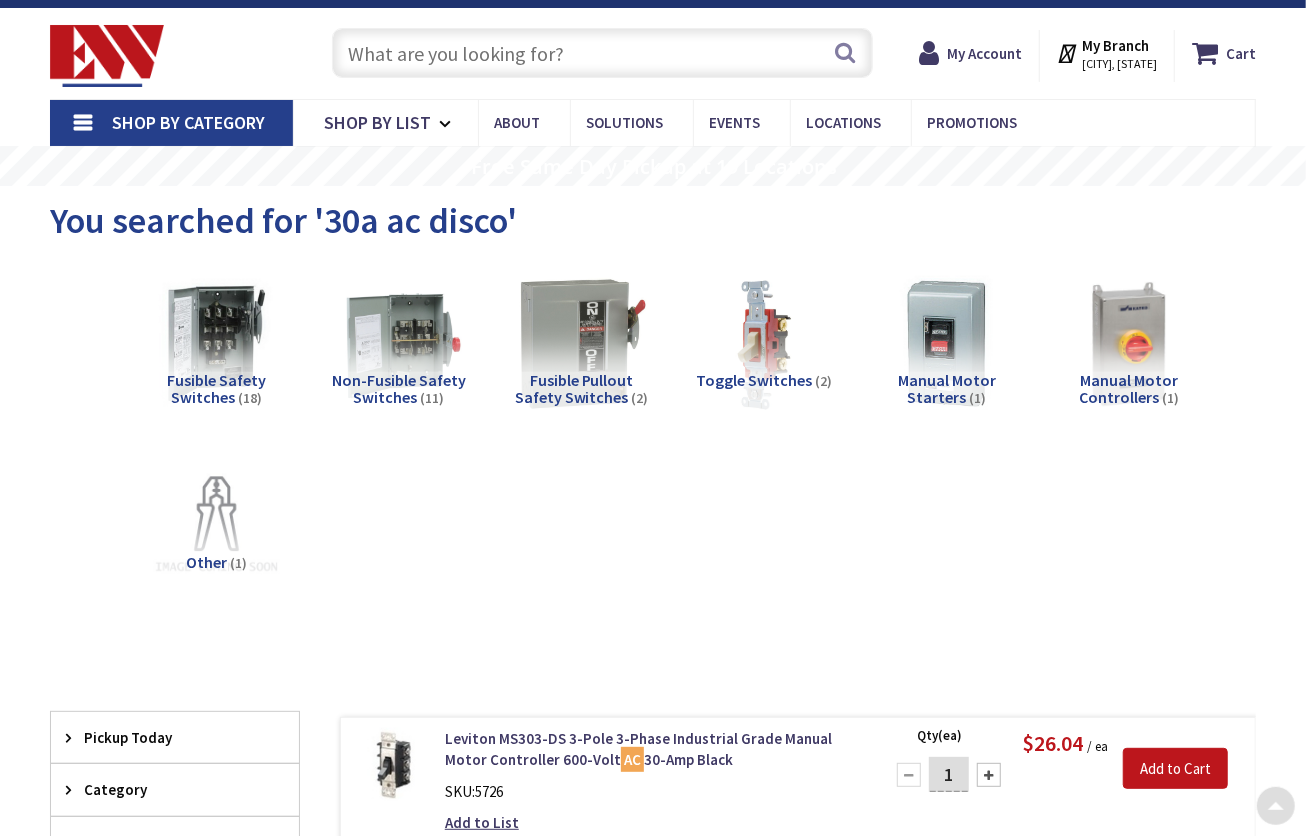 scroll, scrollTop: 421, scrollLeft: 0, axis: vertical 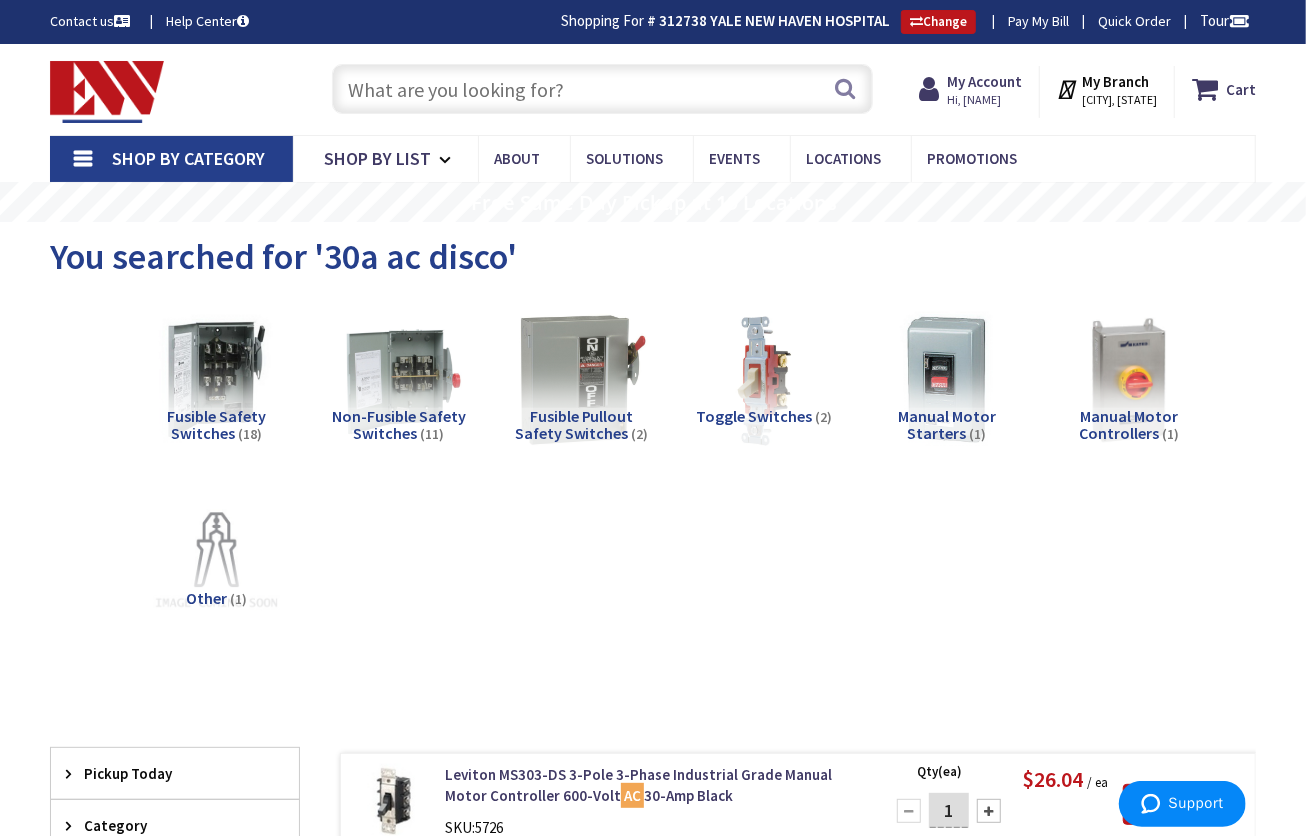 click at bounding box center (602, 89) 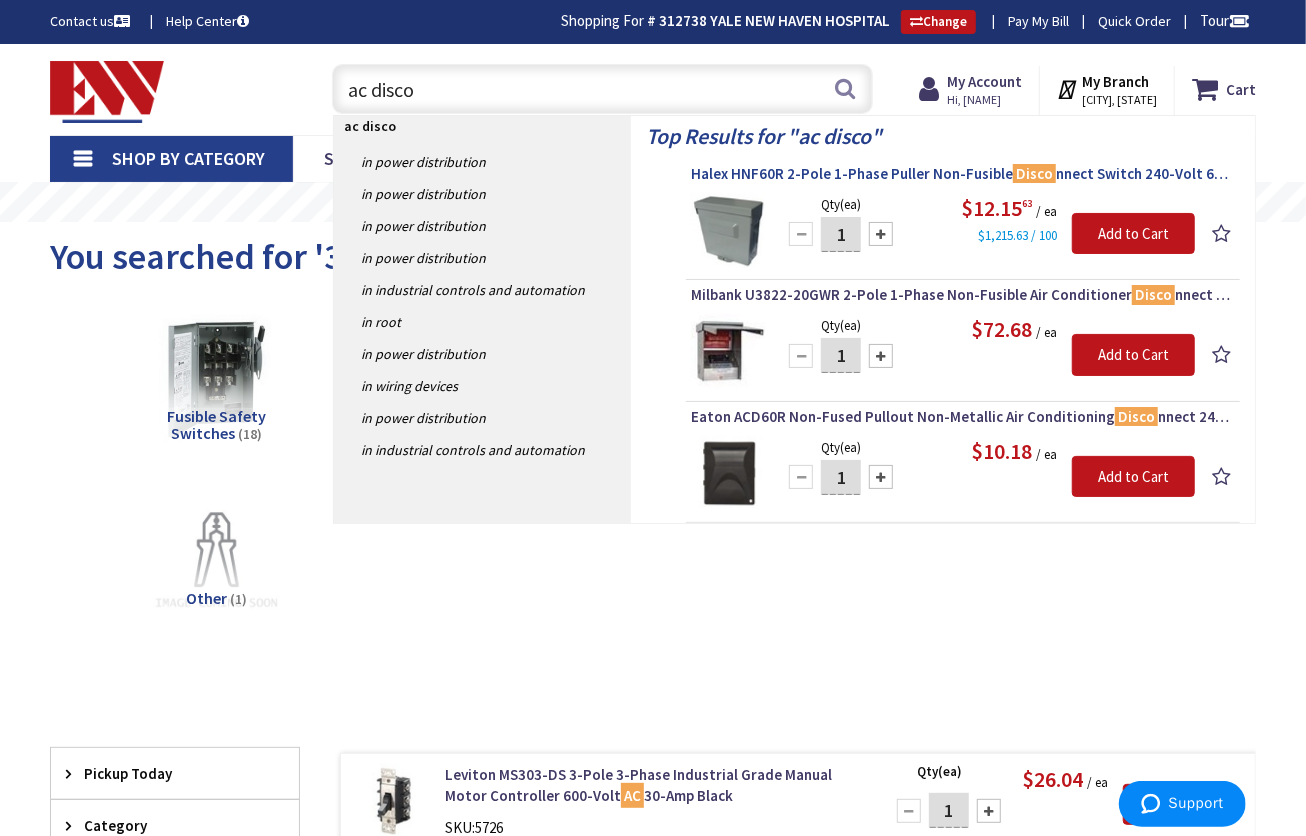 type on "ac disco" 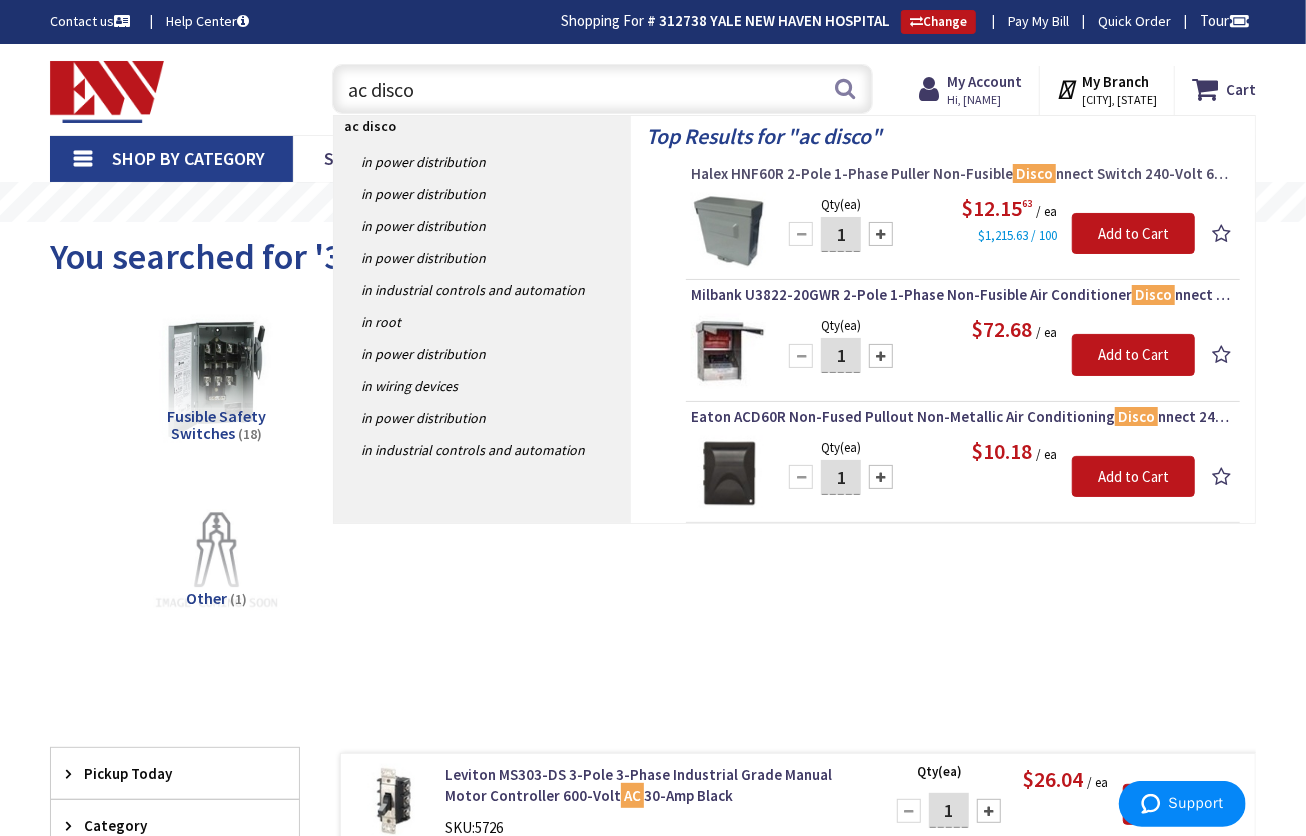 click on "Halex HNF60R 2-Pole 1-Phase Puller Non-Fusible  Disco nnect Switch 240-Volt 60-Amp" at bounding box center (963, 174) 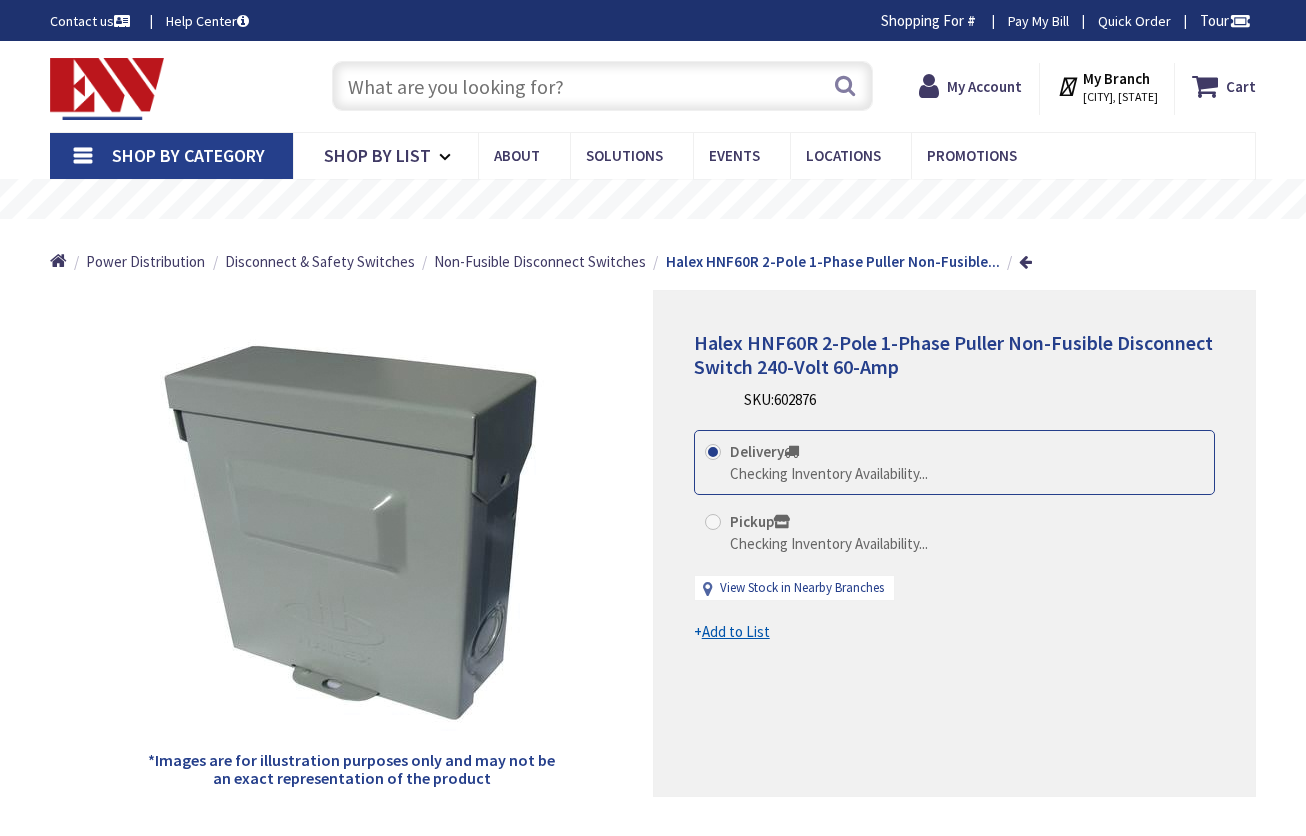 scroll, scrollTop: 0, scrollLeft: 0, axis: both 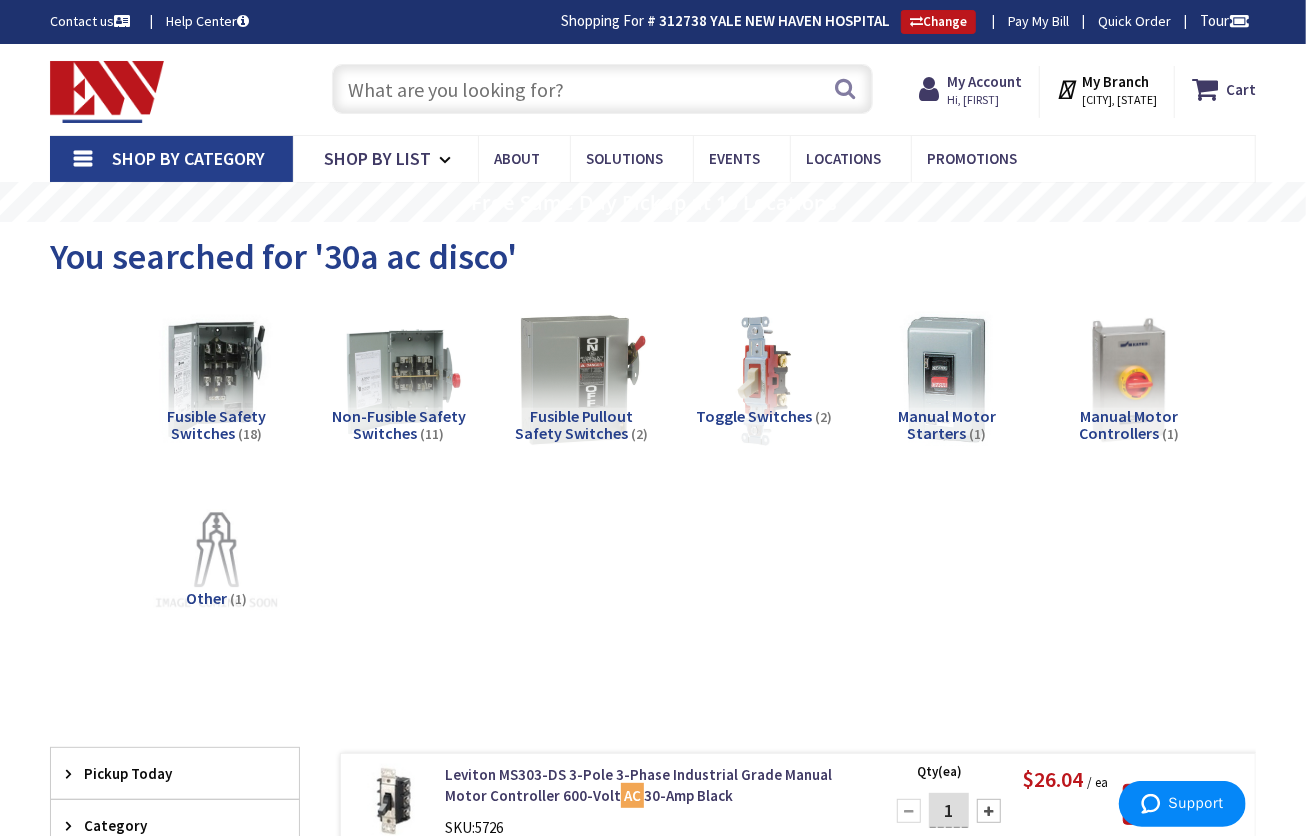 click at bounding box center [602, 89] 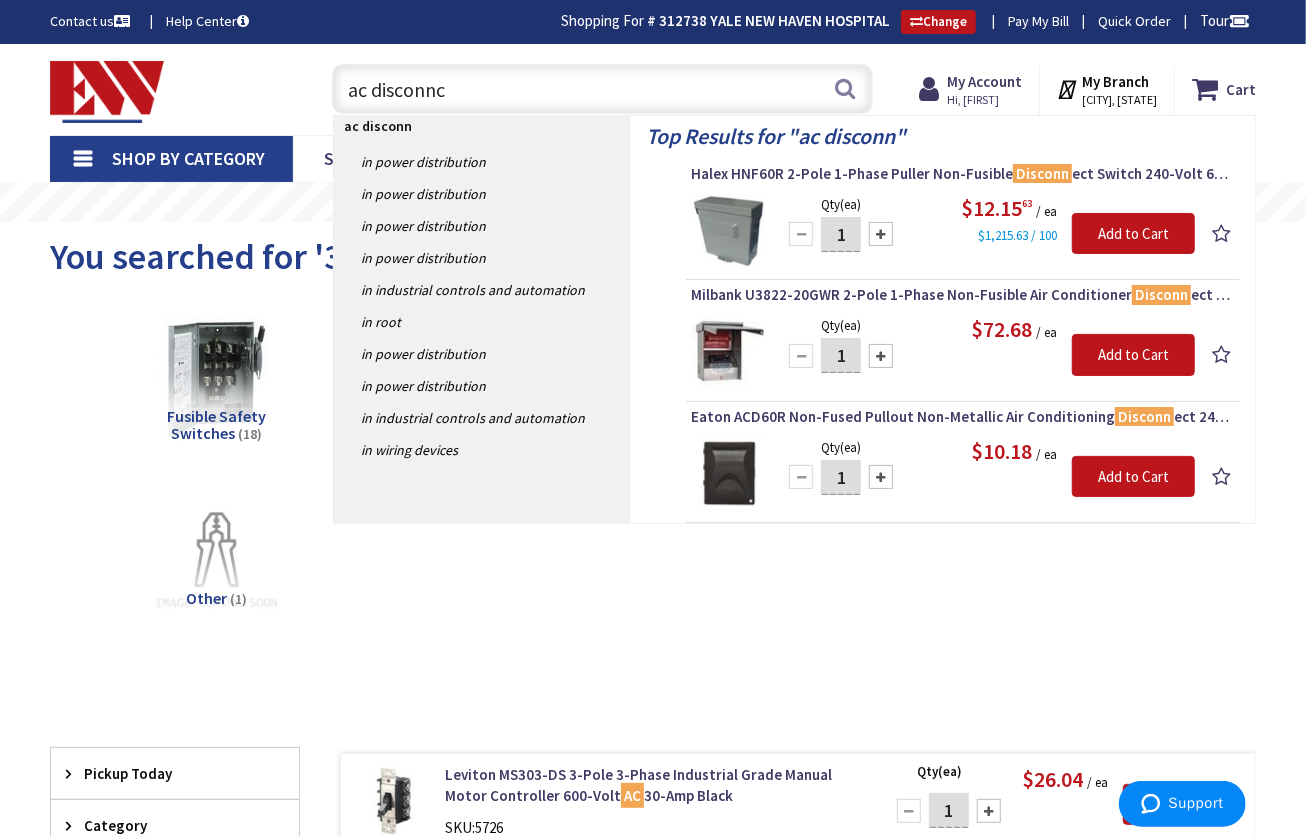 type on "ac disconnct" 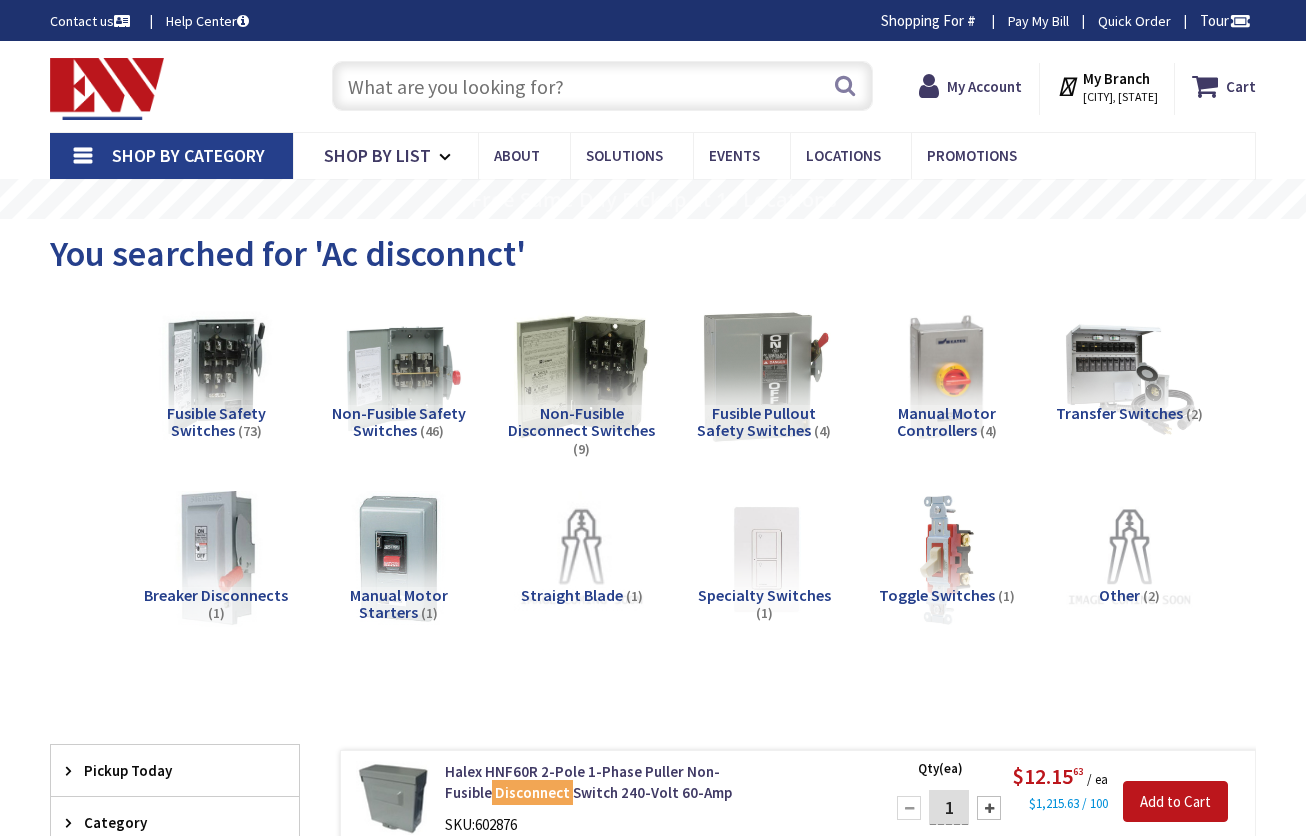 scroll, scrollTop: 0, scrollLeft: 0, axis: both 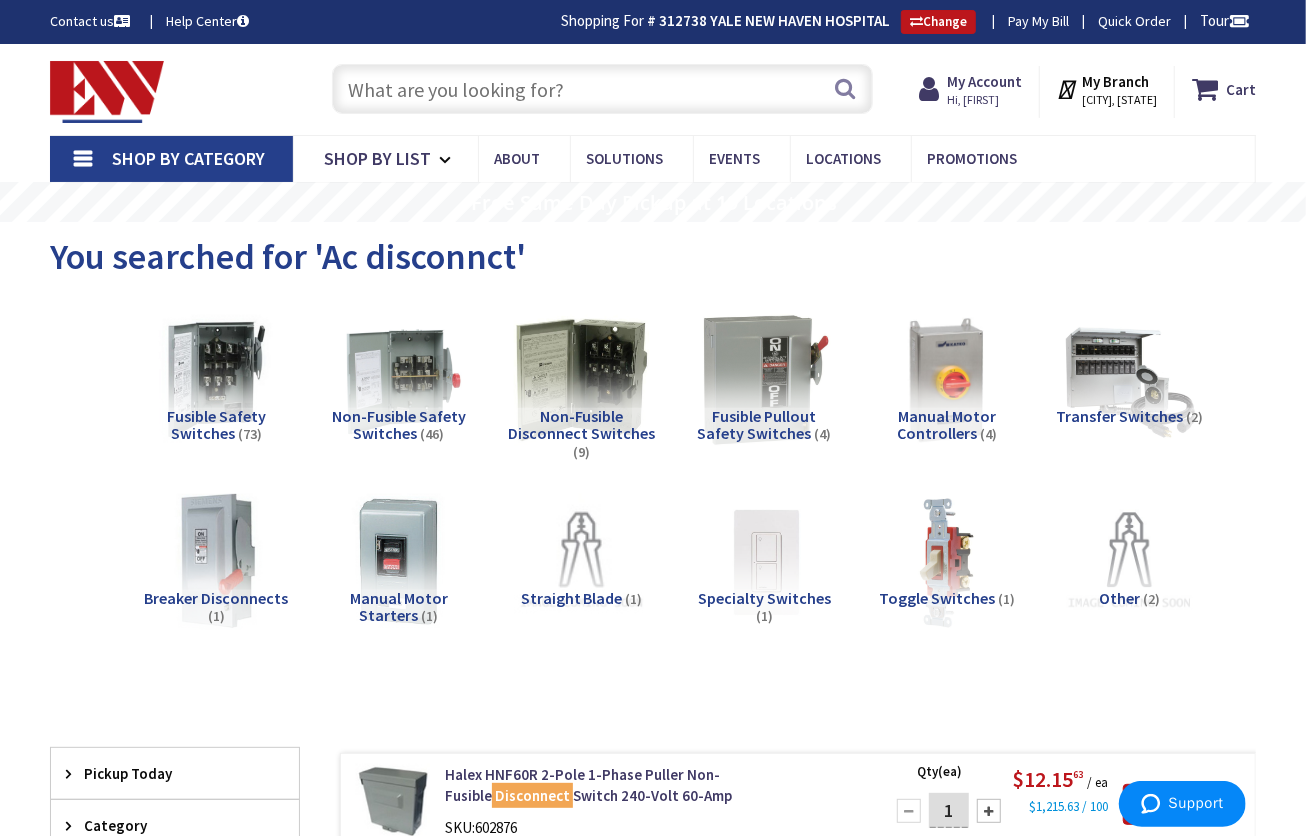 click at bounding box center [602, 89] 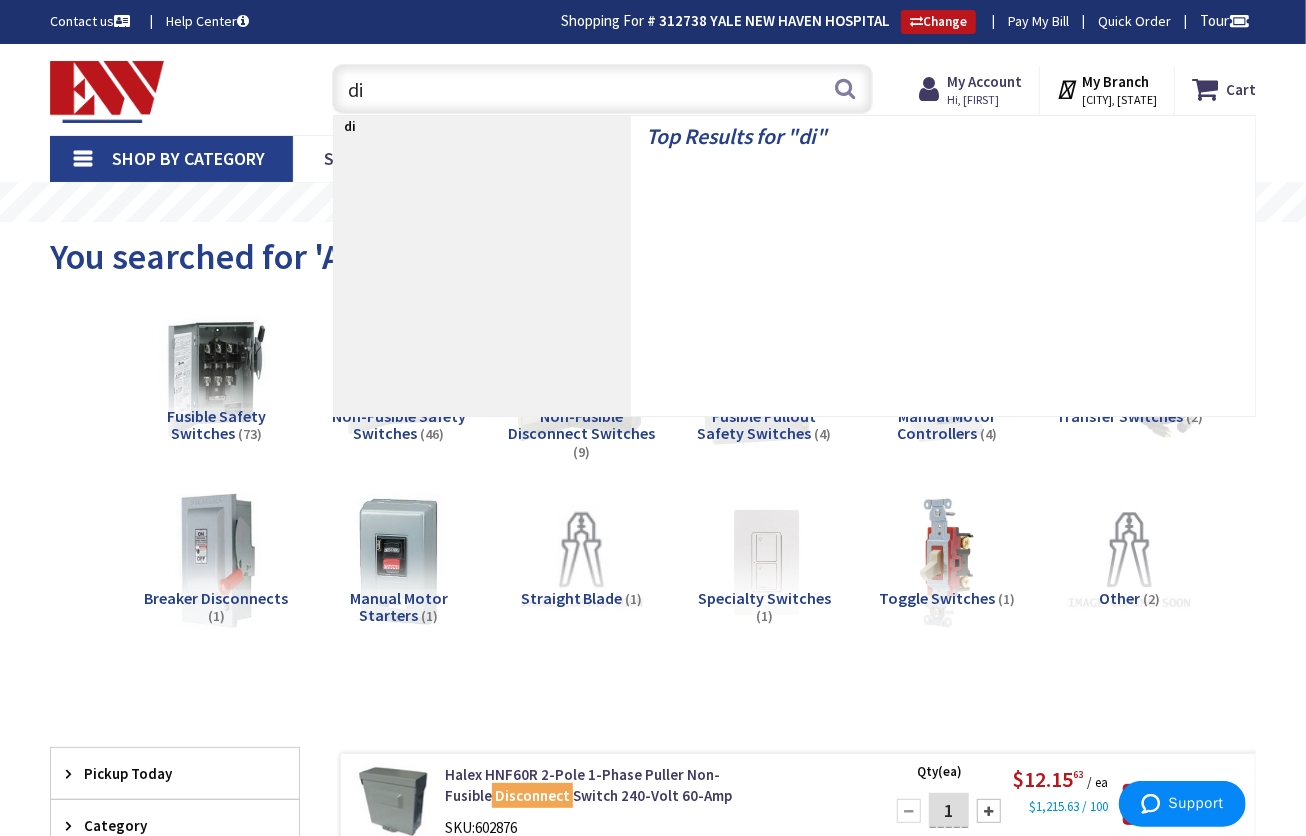 type on "d" 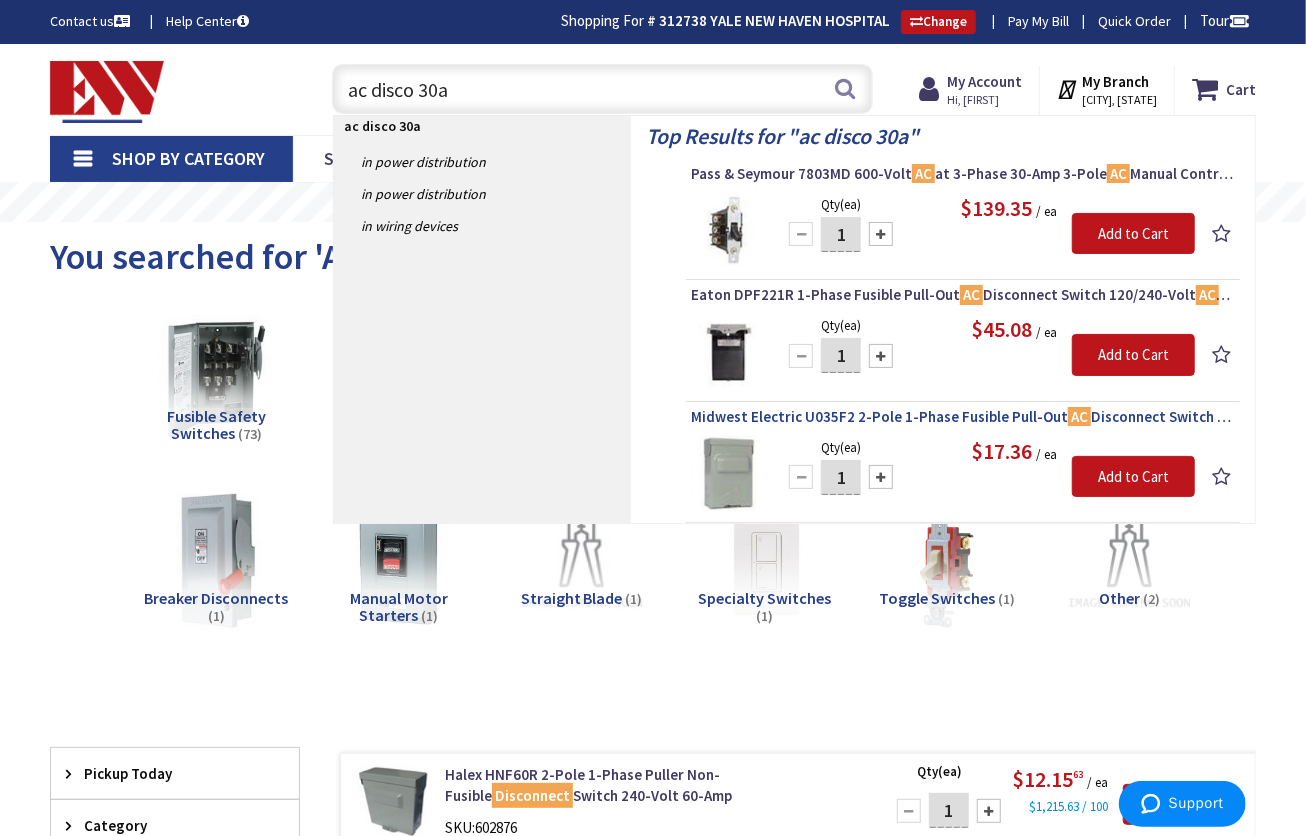 type on "ac disco 30a" 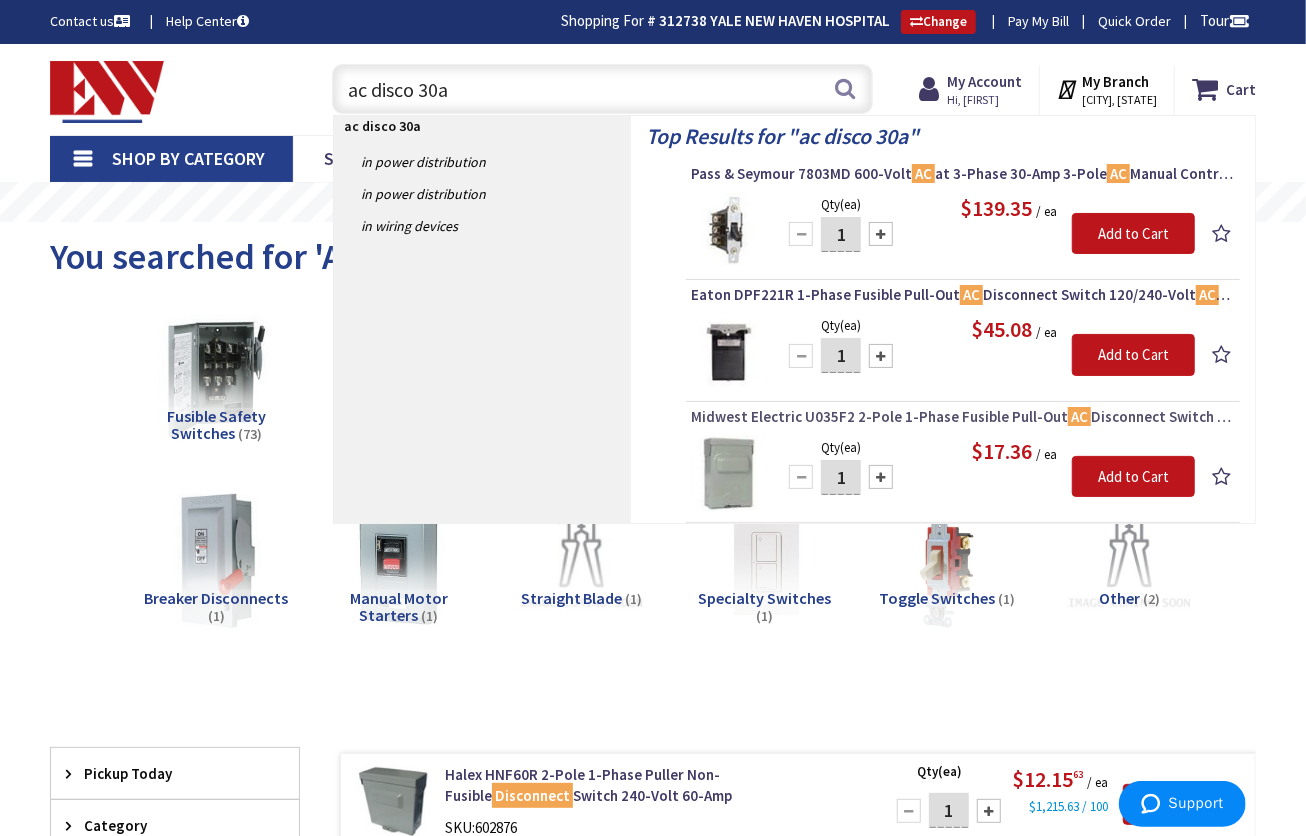 click on "Midwest Electric U035F2 2-Pole 1-Phase Fusible Pull-Out  AC  Disconnect Switch 240-Volt  AC  30-Amp NEMA 3R" at bounding box center [963, 417] 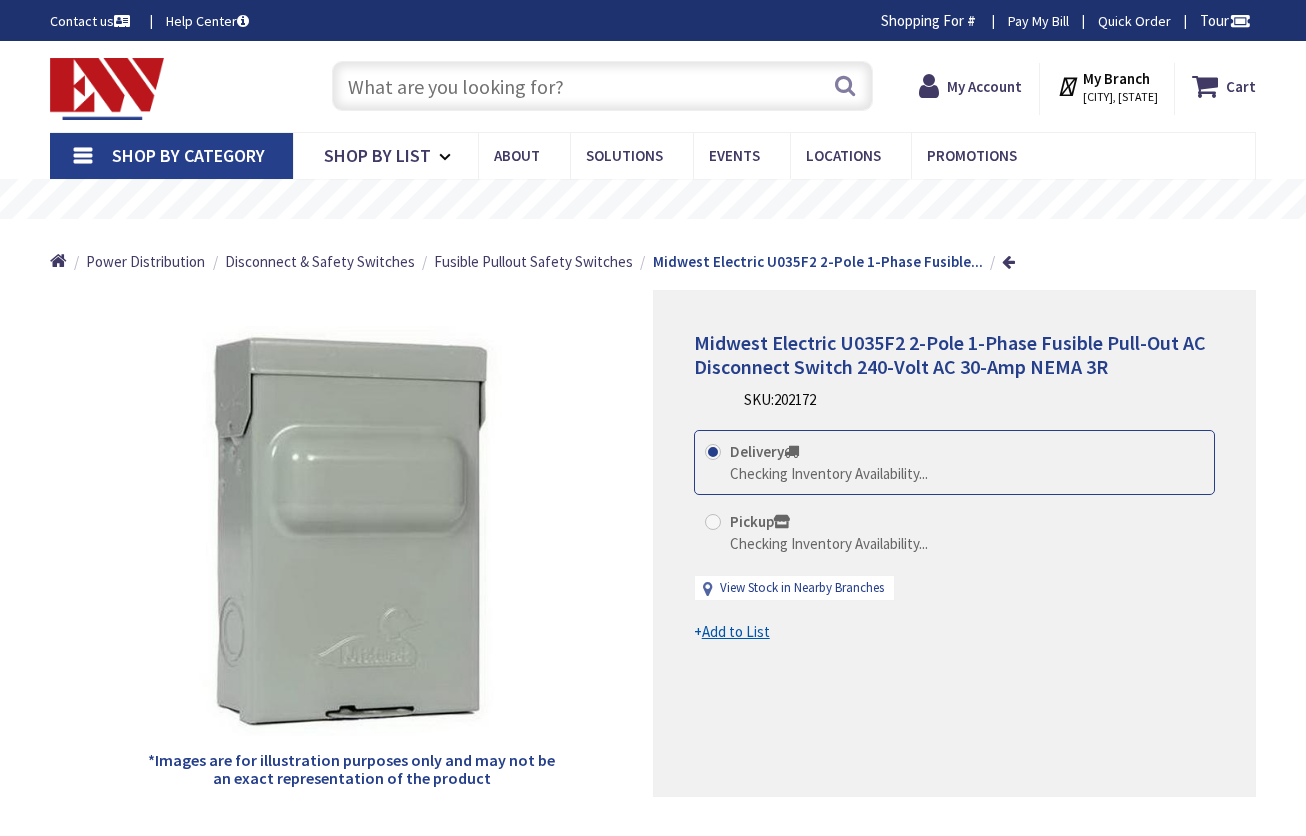 scroll, scrollTop: 0, scrollLeft: 0, axis: both 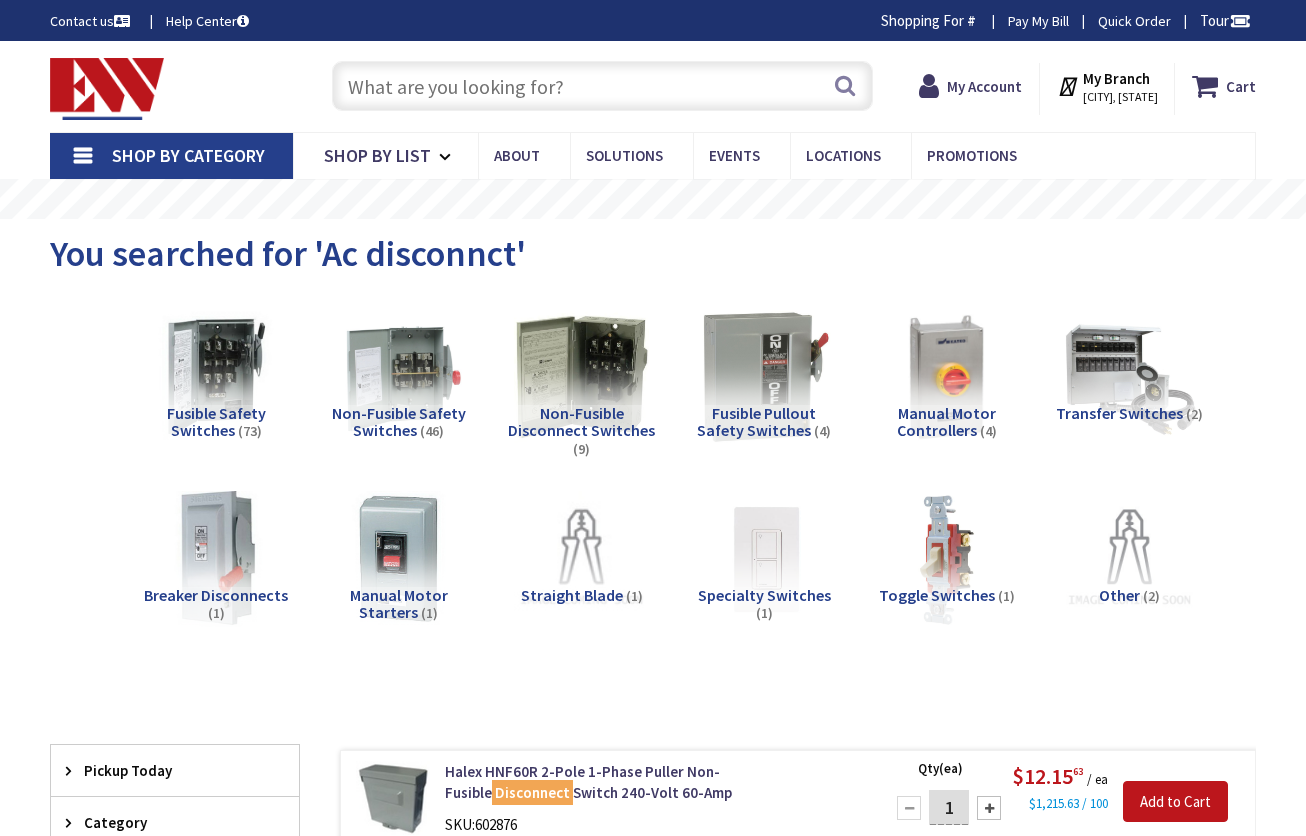 click at bounding box center (602, 86) 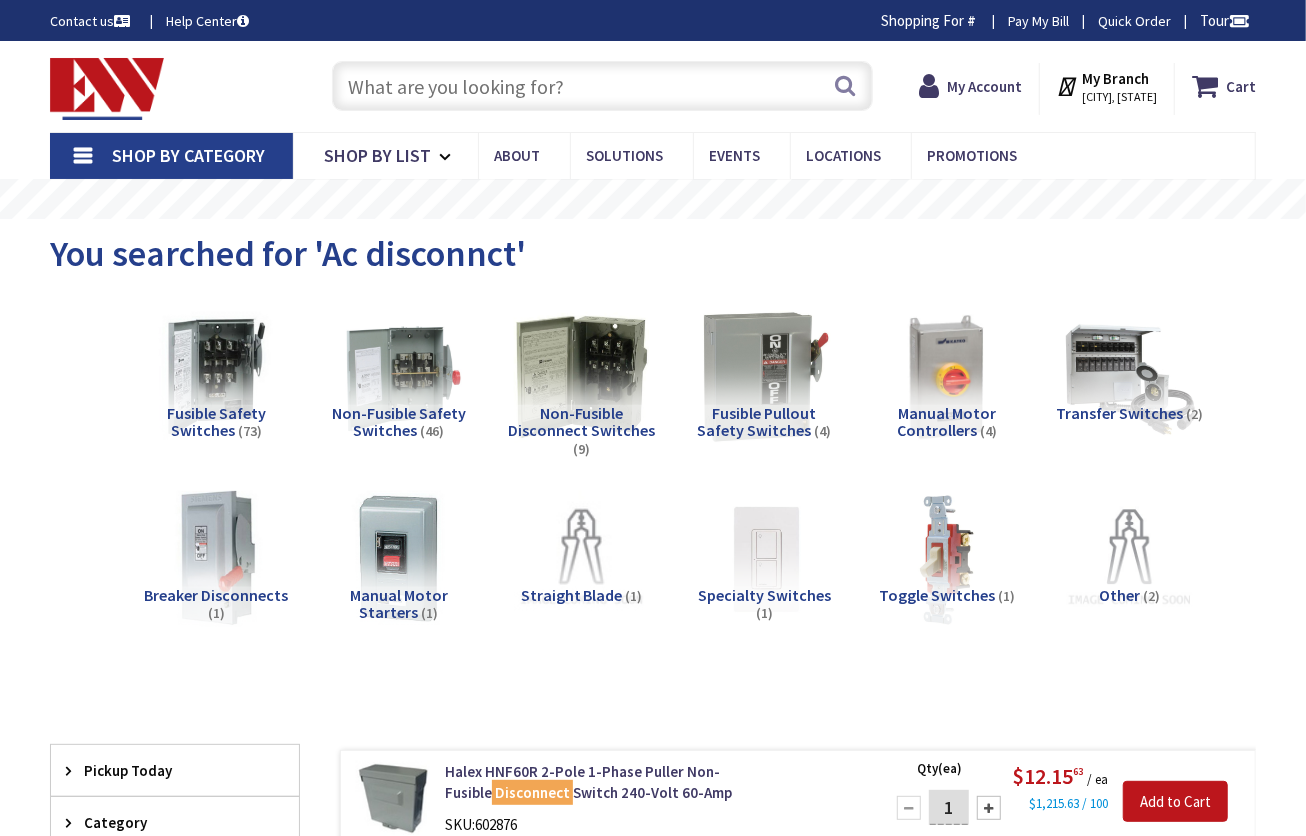 scroll, scrollTop: 0, scrollLeft: 0, axis: both 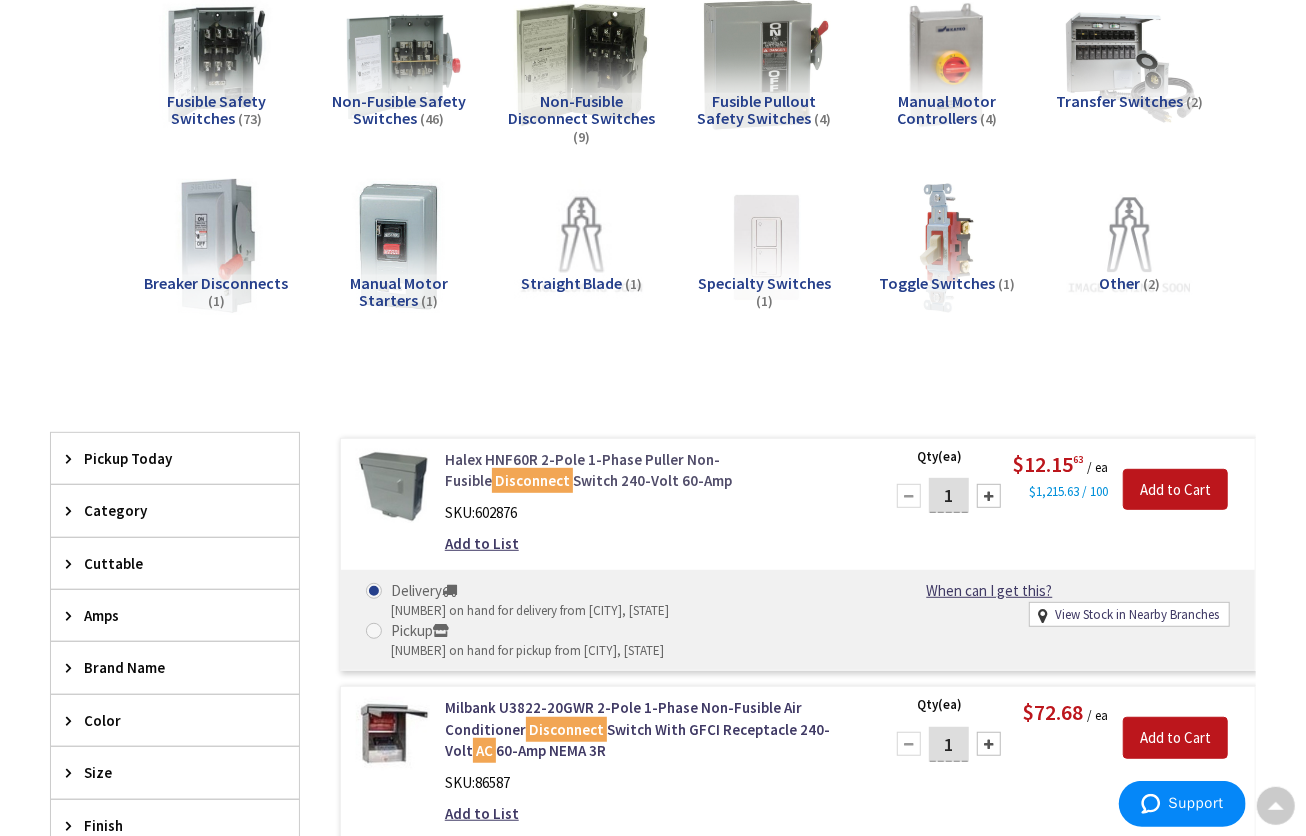 click on "Halex HNF60R 2-Pole 1-Phase Puller Non-Fusible  Disconnect  Switch 240-Volt 60-Amp" at bounding box center [652, 470] 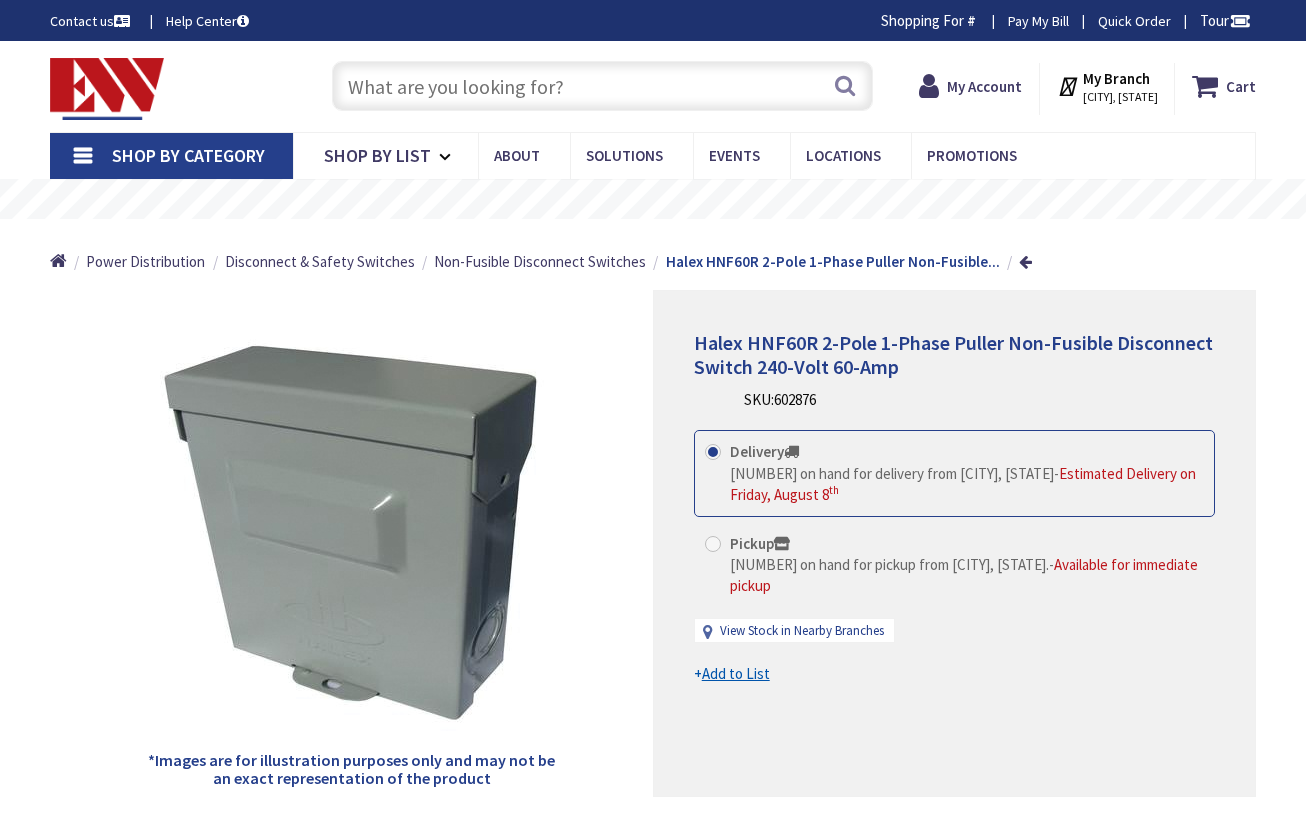 scroll, scrollTop: 0, scrollLeft: 0, axis: both 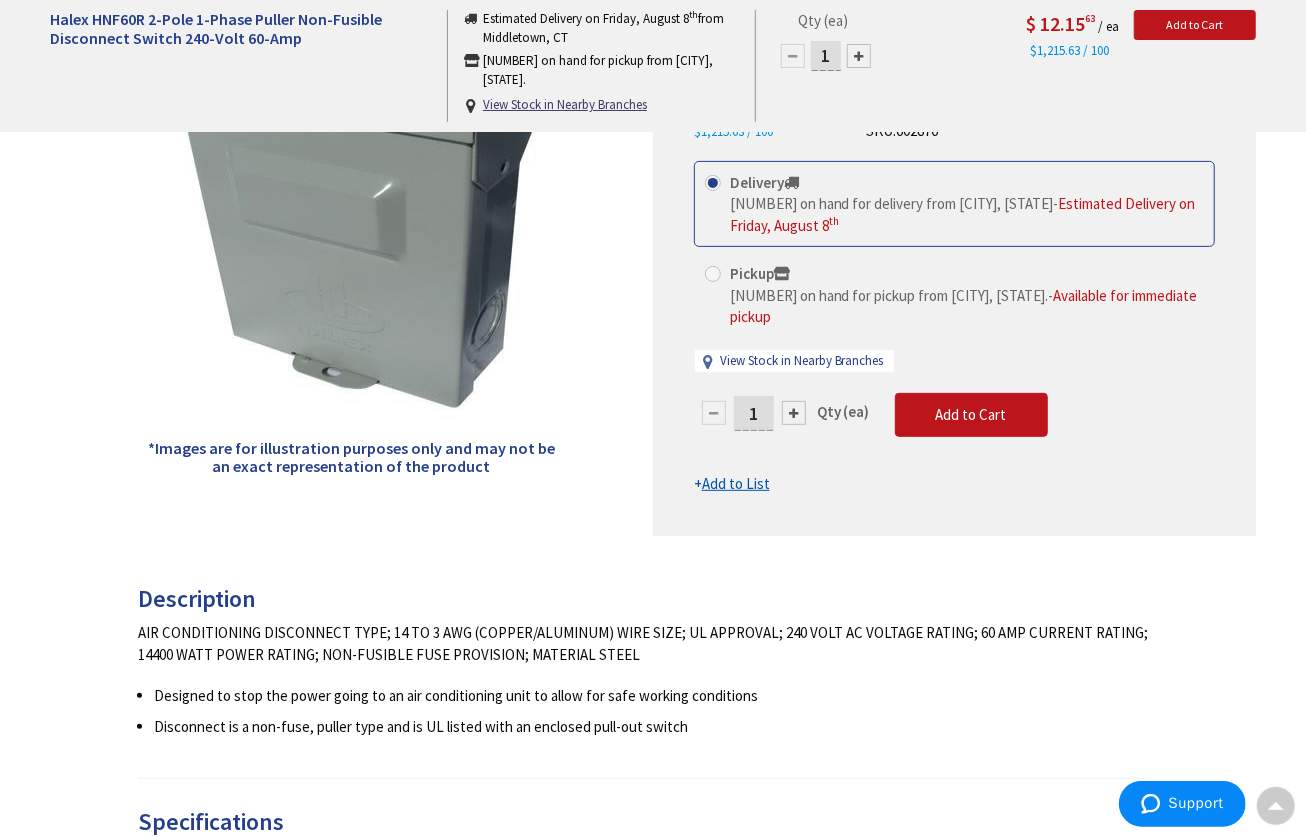 click at bounding box center [794, 413] 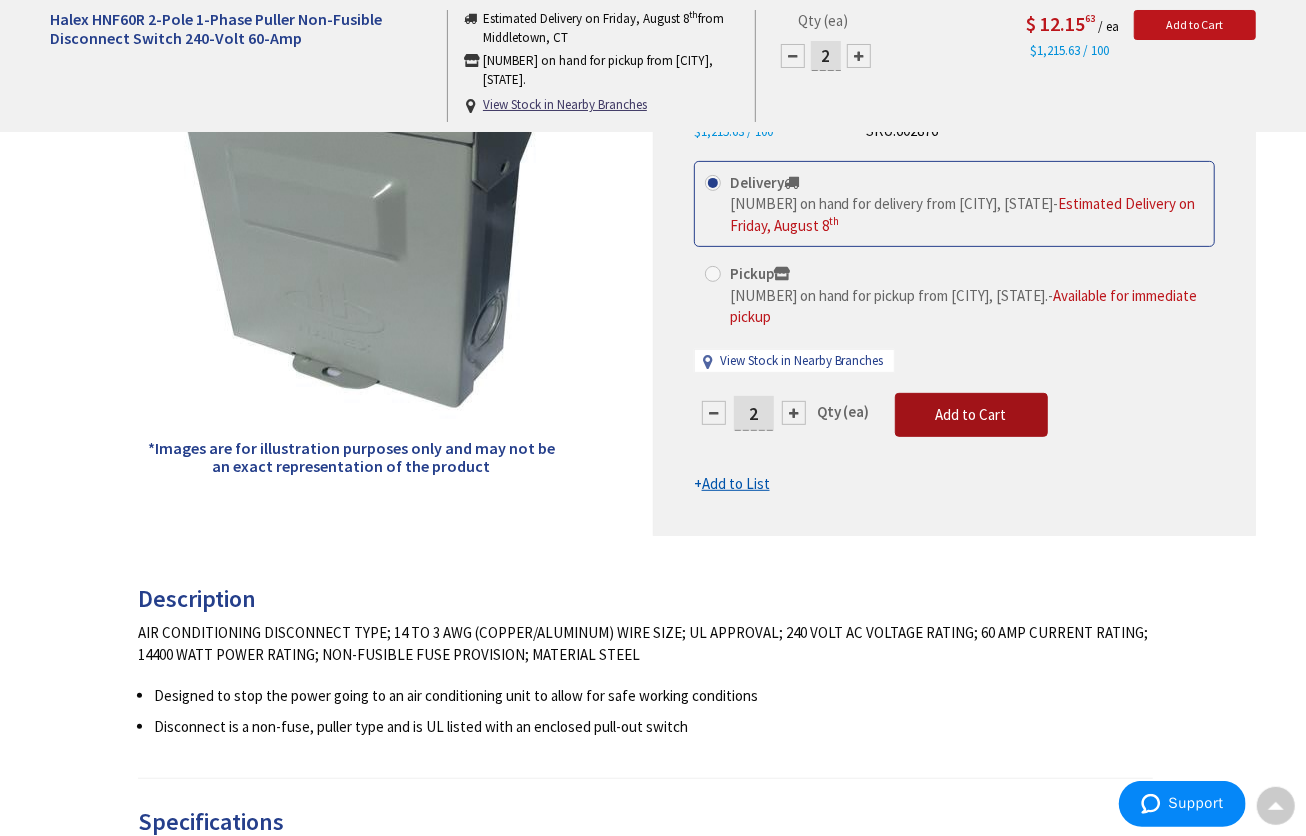 click on "Add to Cart" at bounding box center (971, 414) 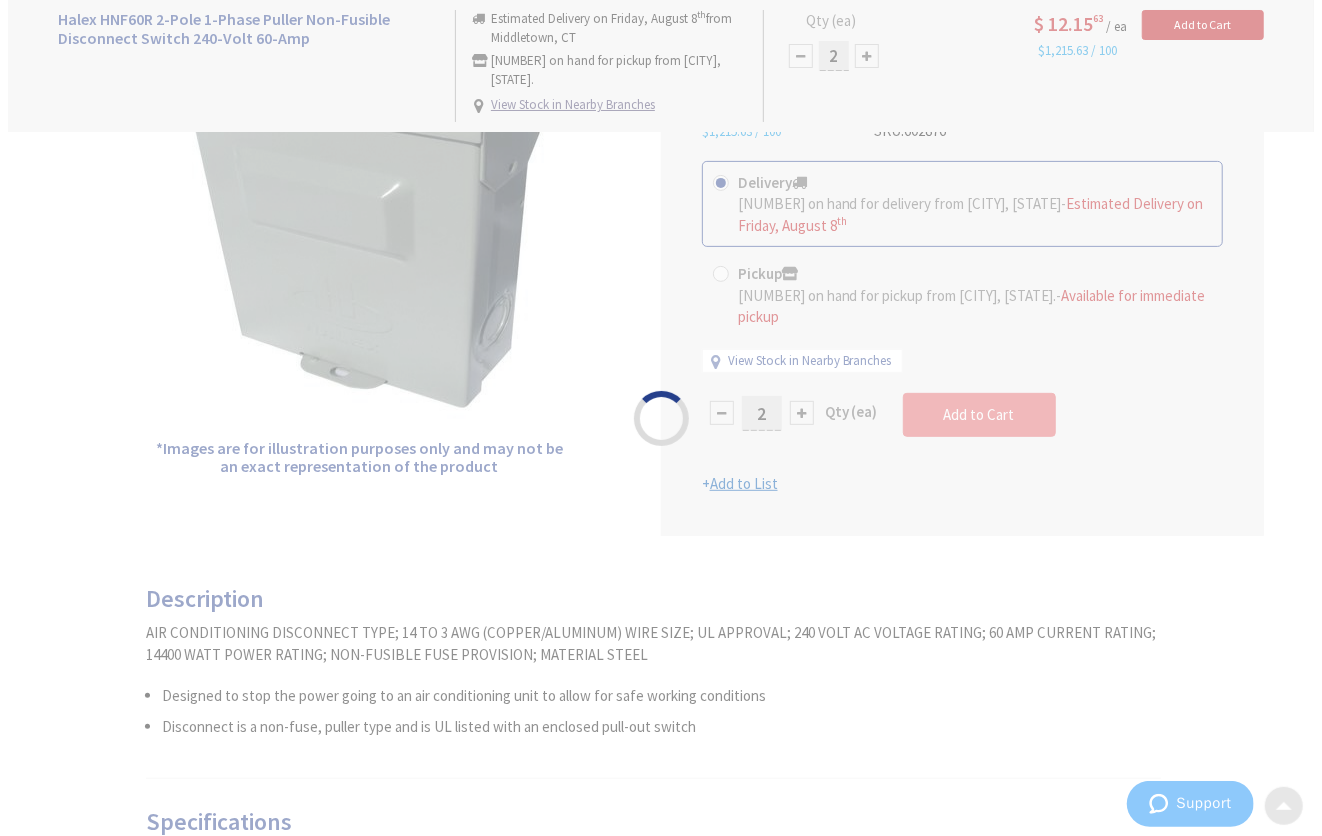 scroll, scrollTop: 316, scrollLeft: 0, axis: vertical 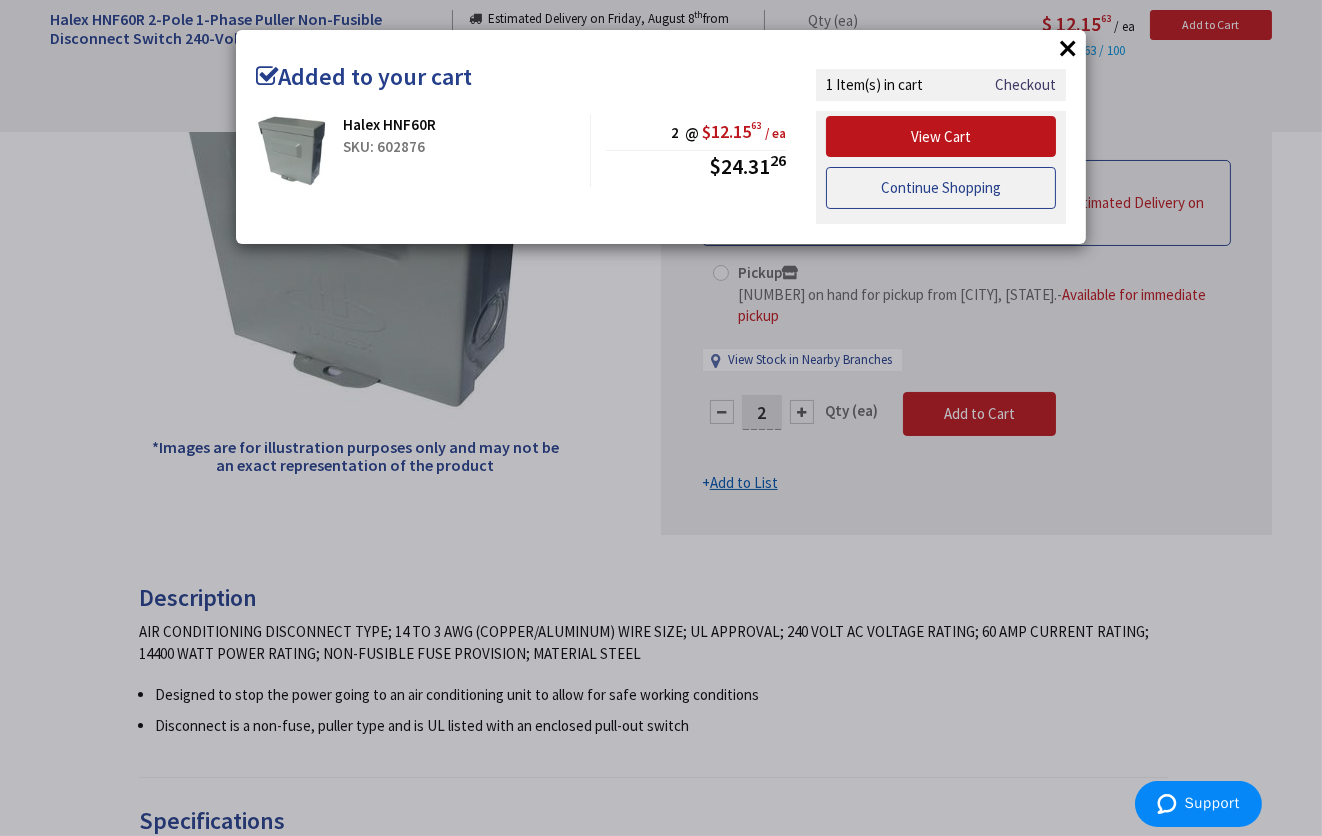 click on "Continue Shopping" at bounding box center [941, 188] 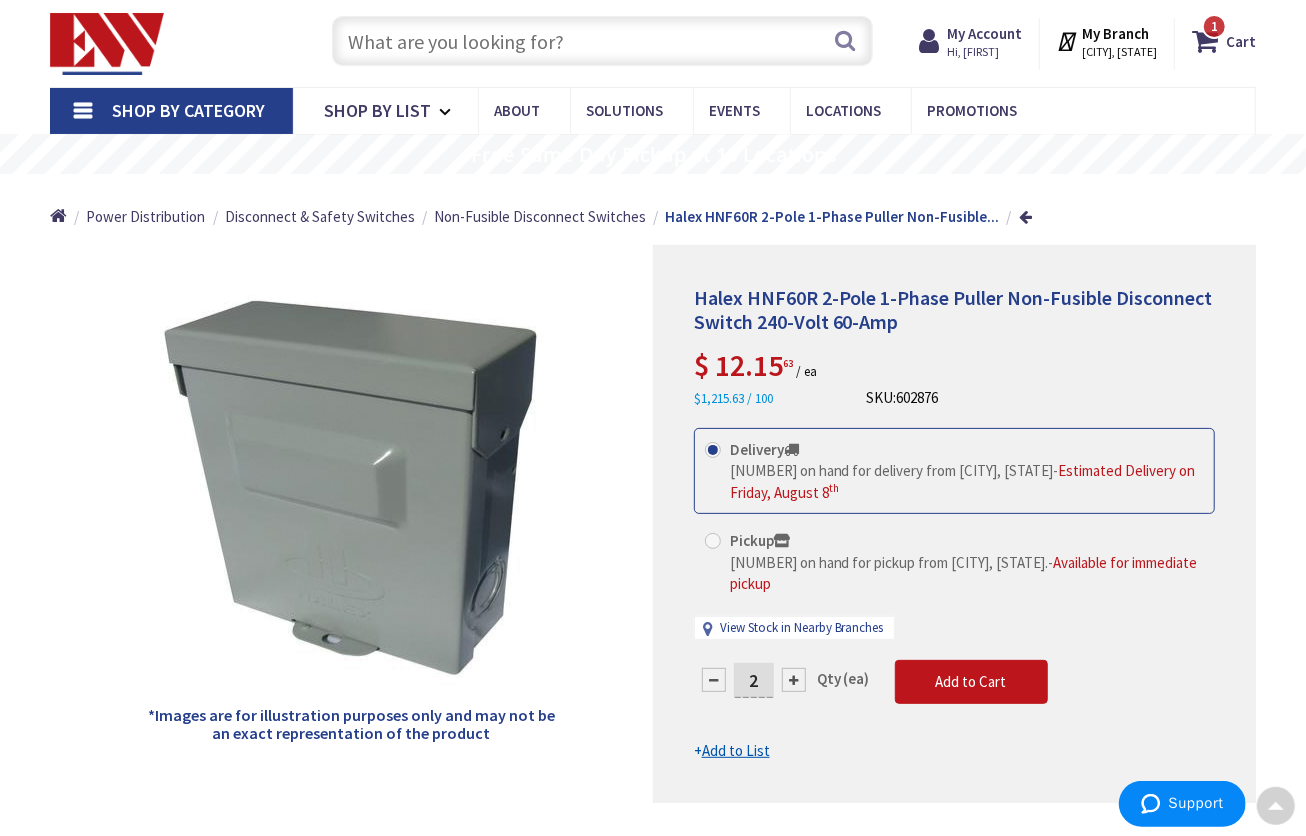 scroll, scrollTop: 0, scrollLeft: 0, axis: both 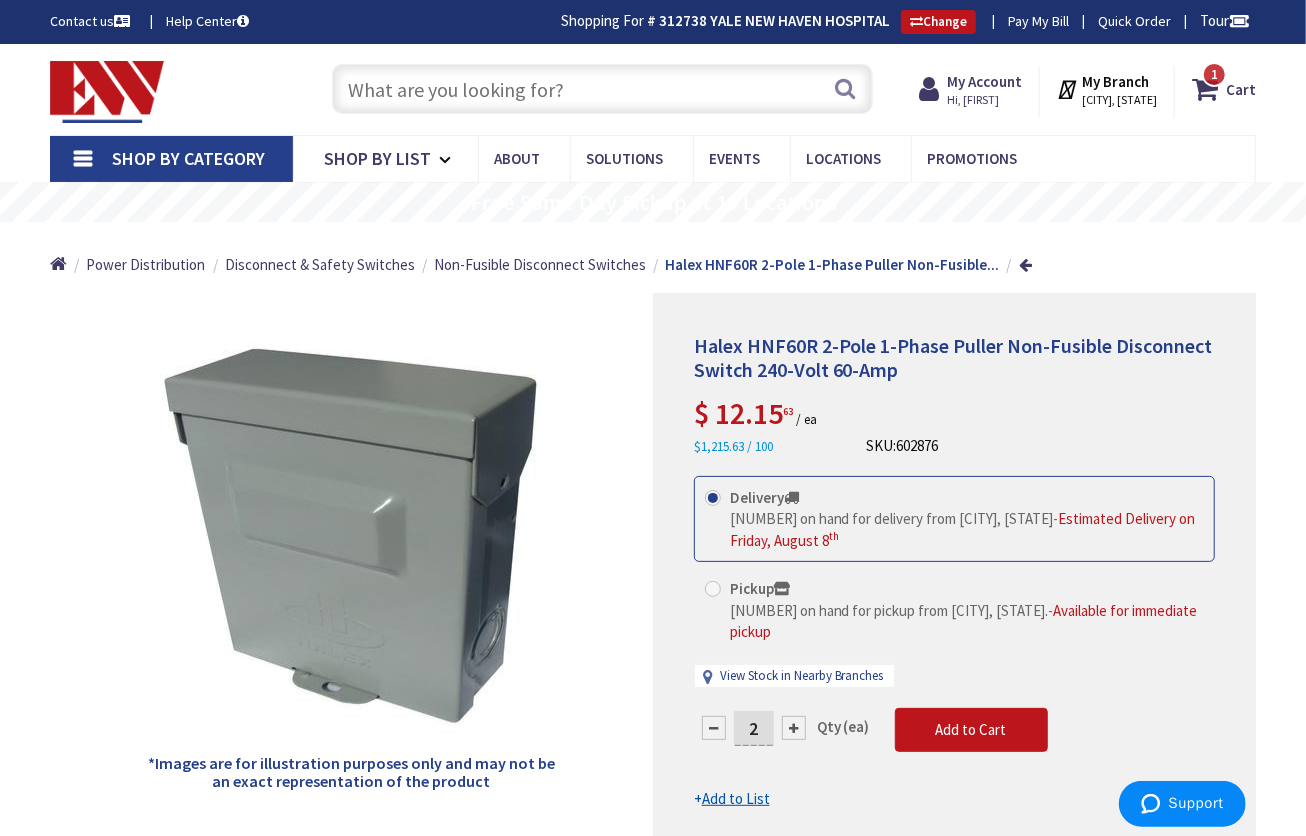 click at bounding box center [602, 89] 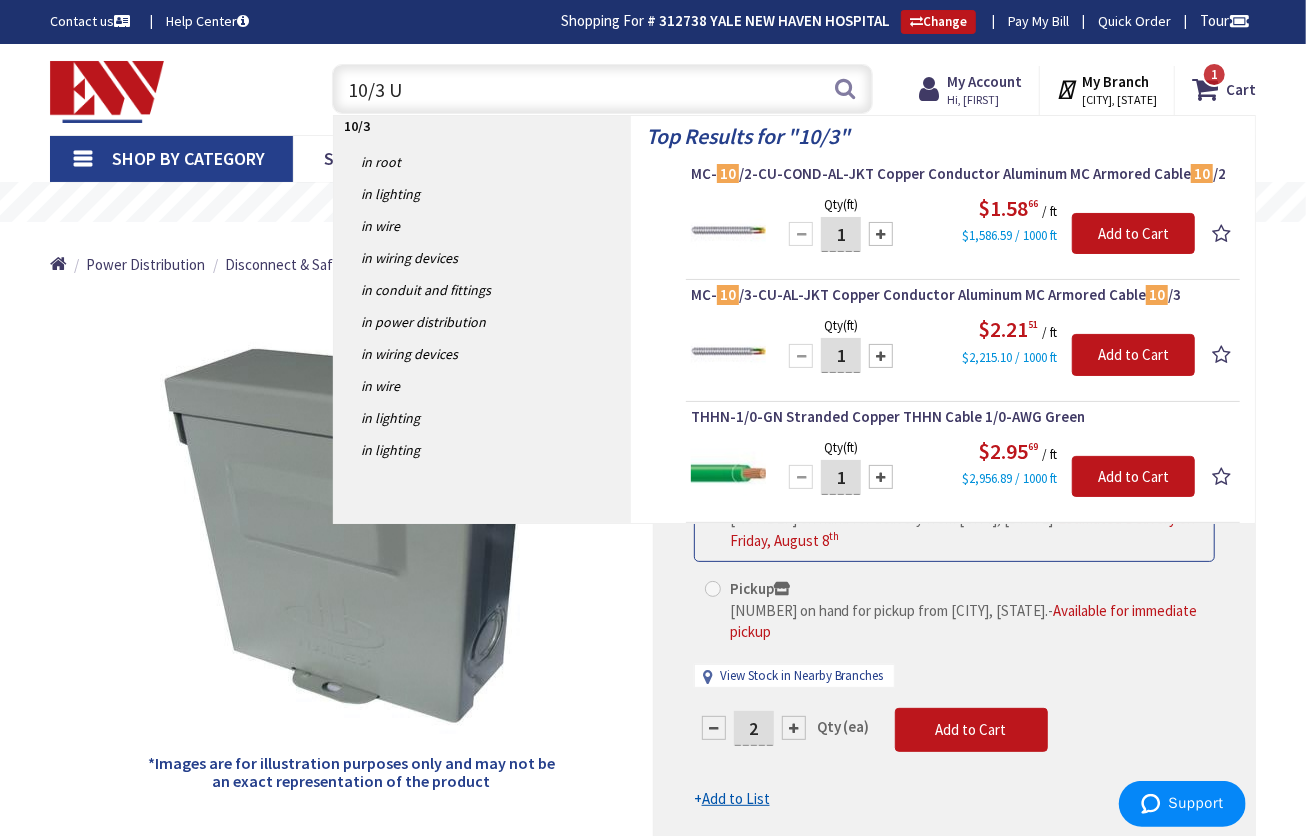type on "10/3 UF" 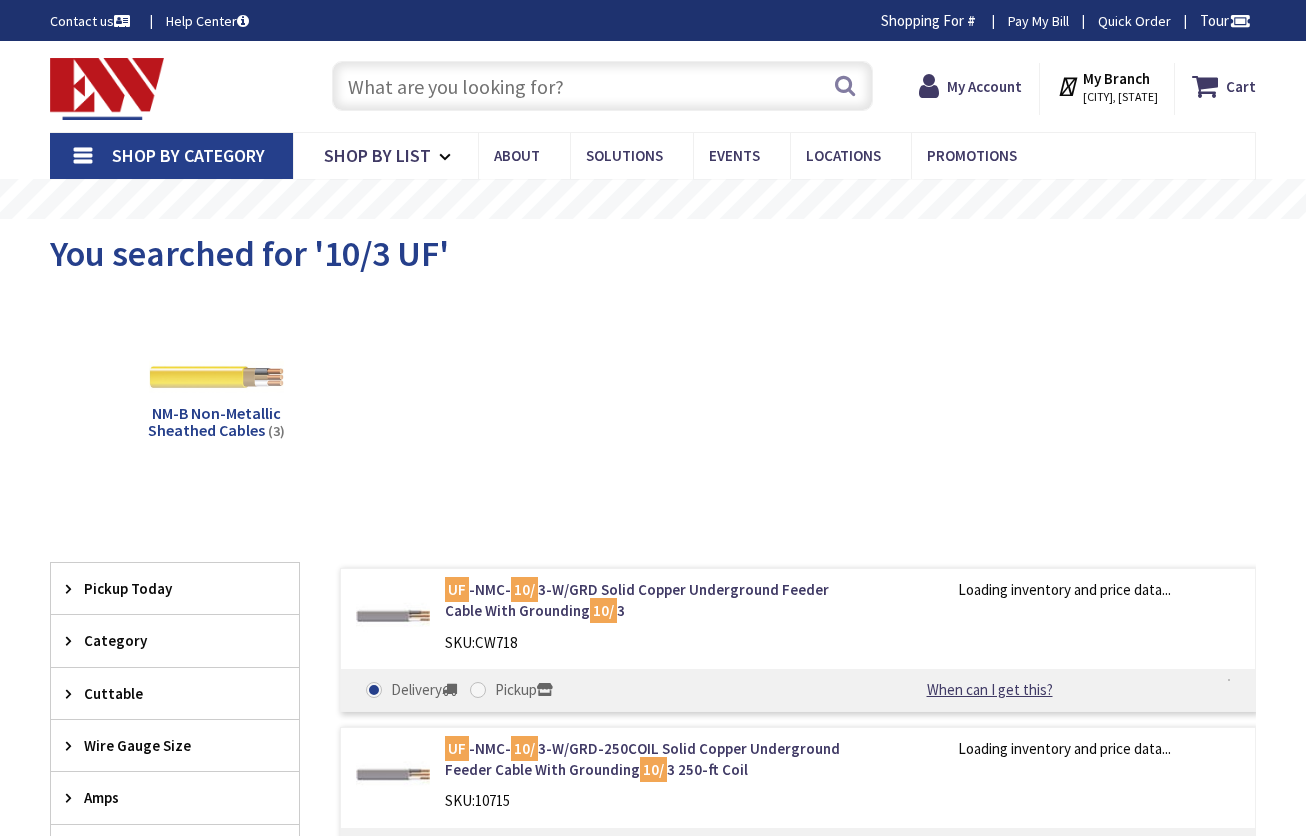 scroll, scrollTop: 0, scrollLeft: 0, axis: both 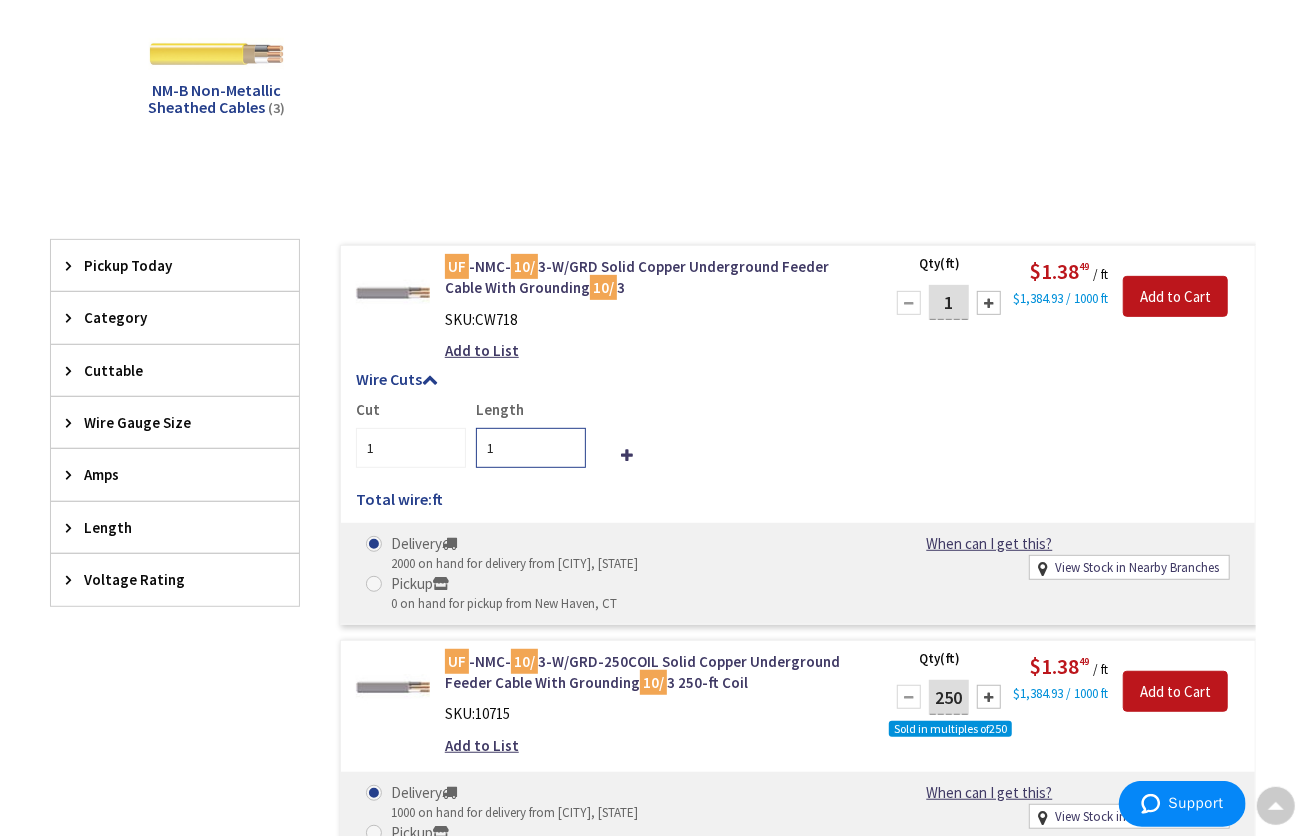 click on "1" at bounding box center [531, 448] 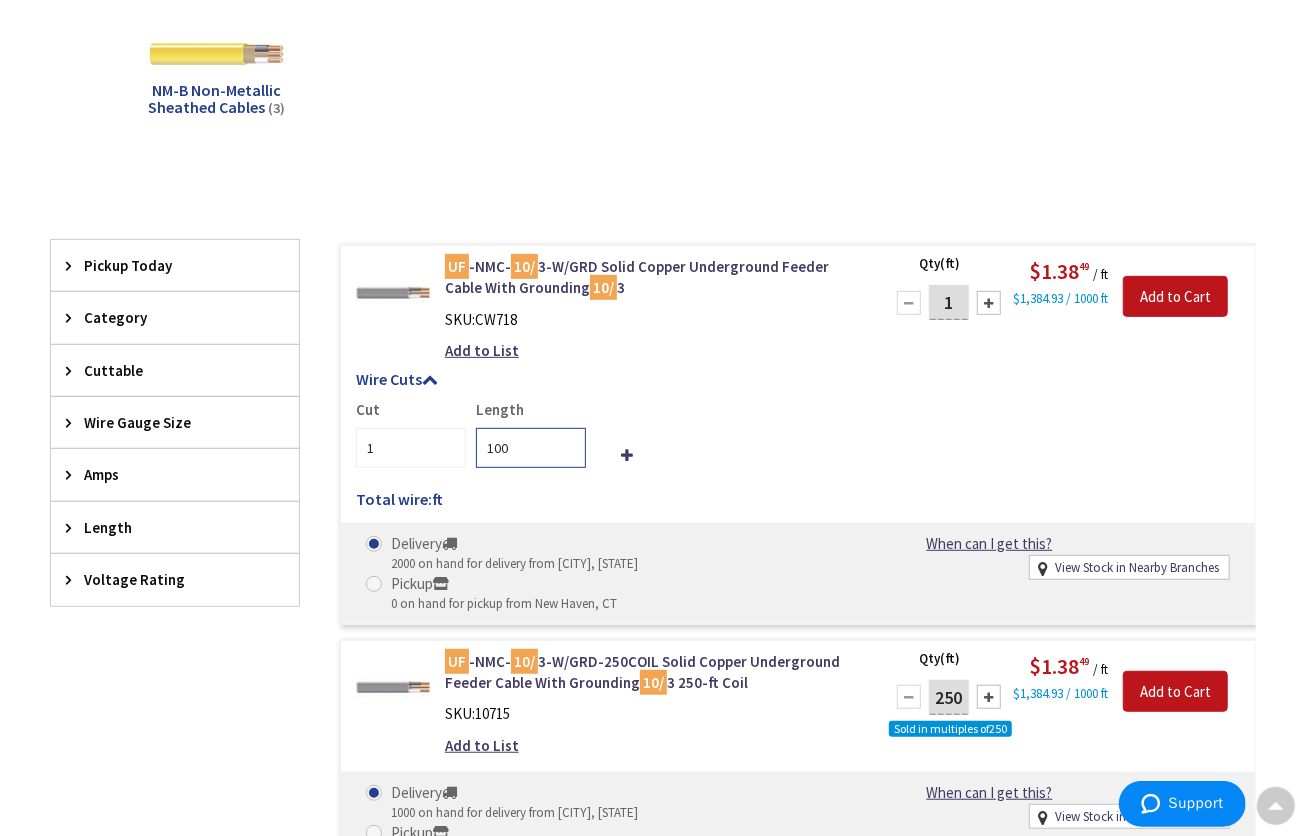 type on "100" 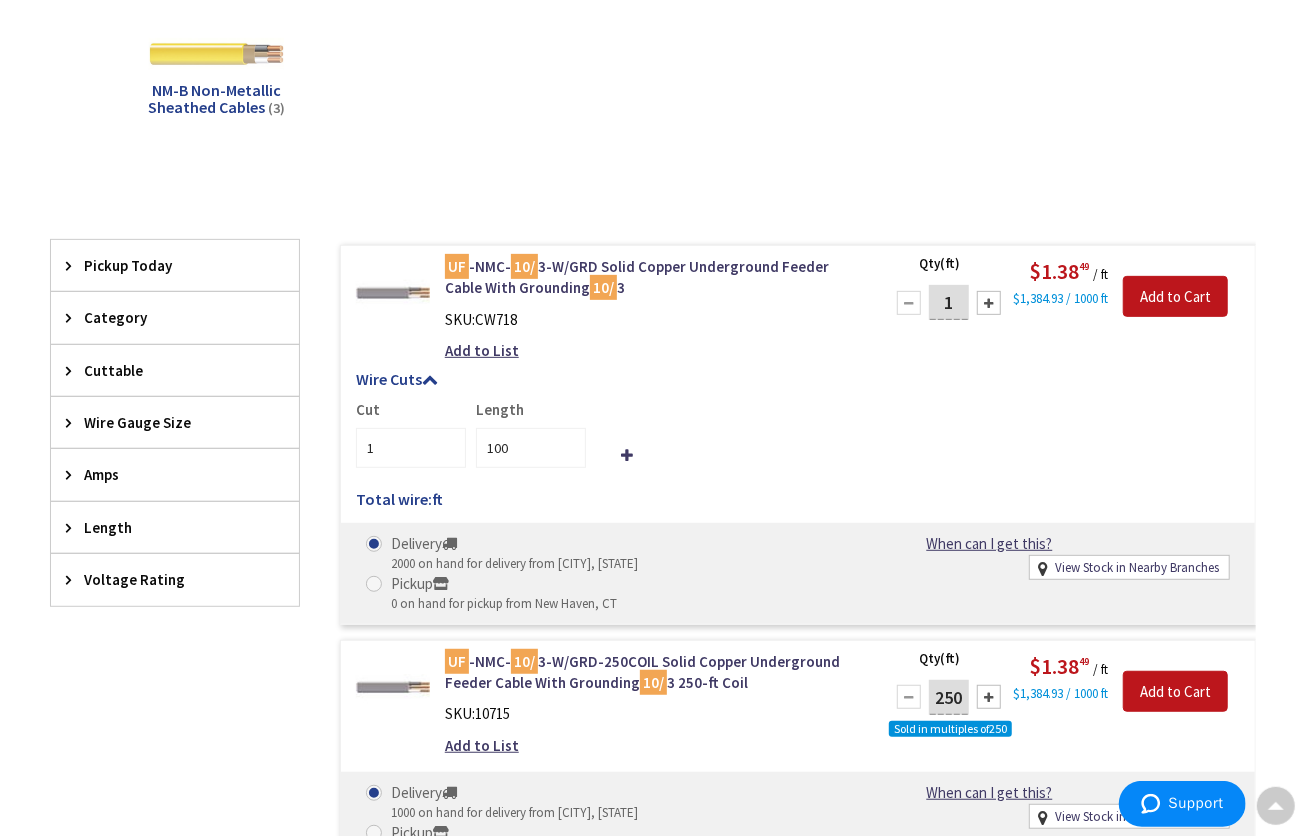 click on "Cut
1
Length
100" at bounding box center [798, 433] 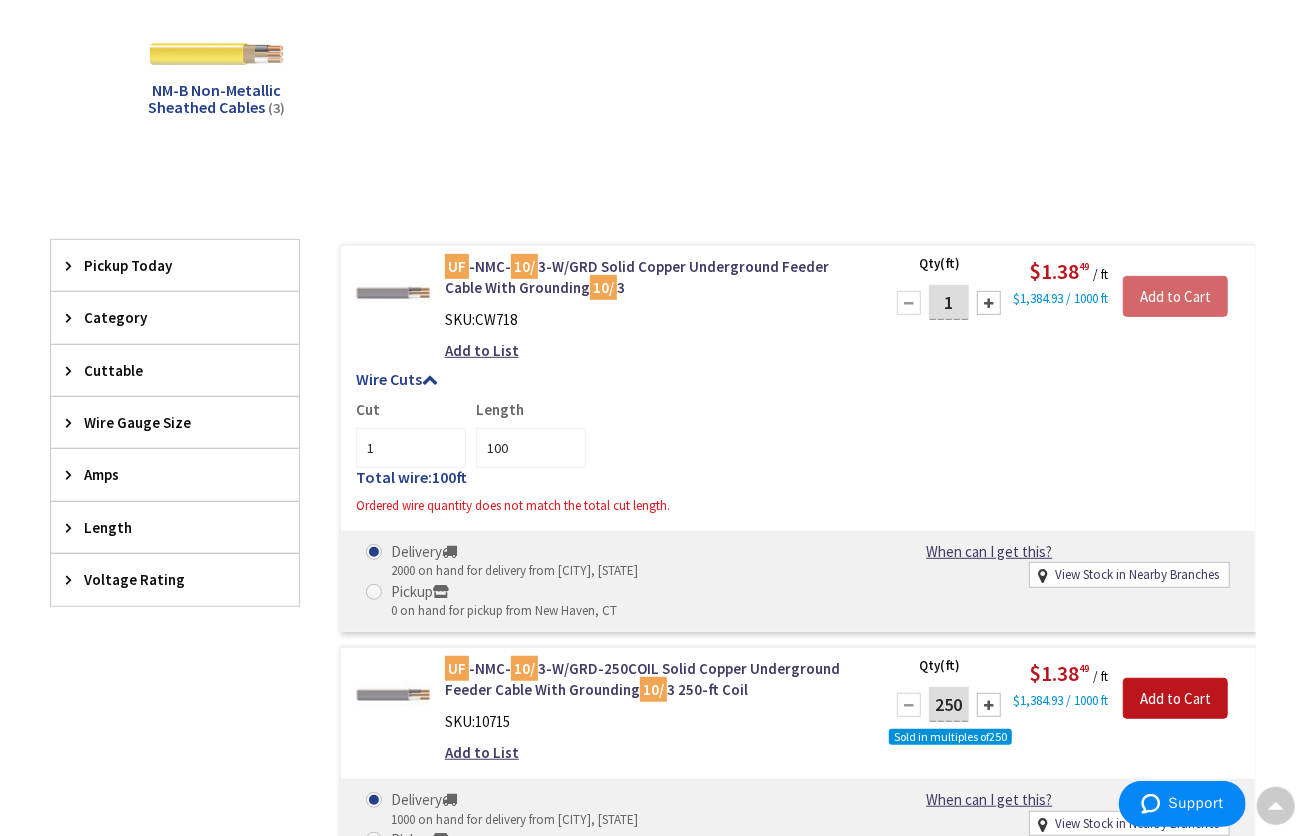click at bounding box center [989, 303] 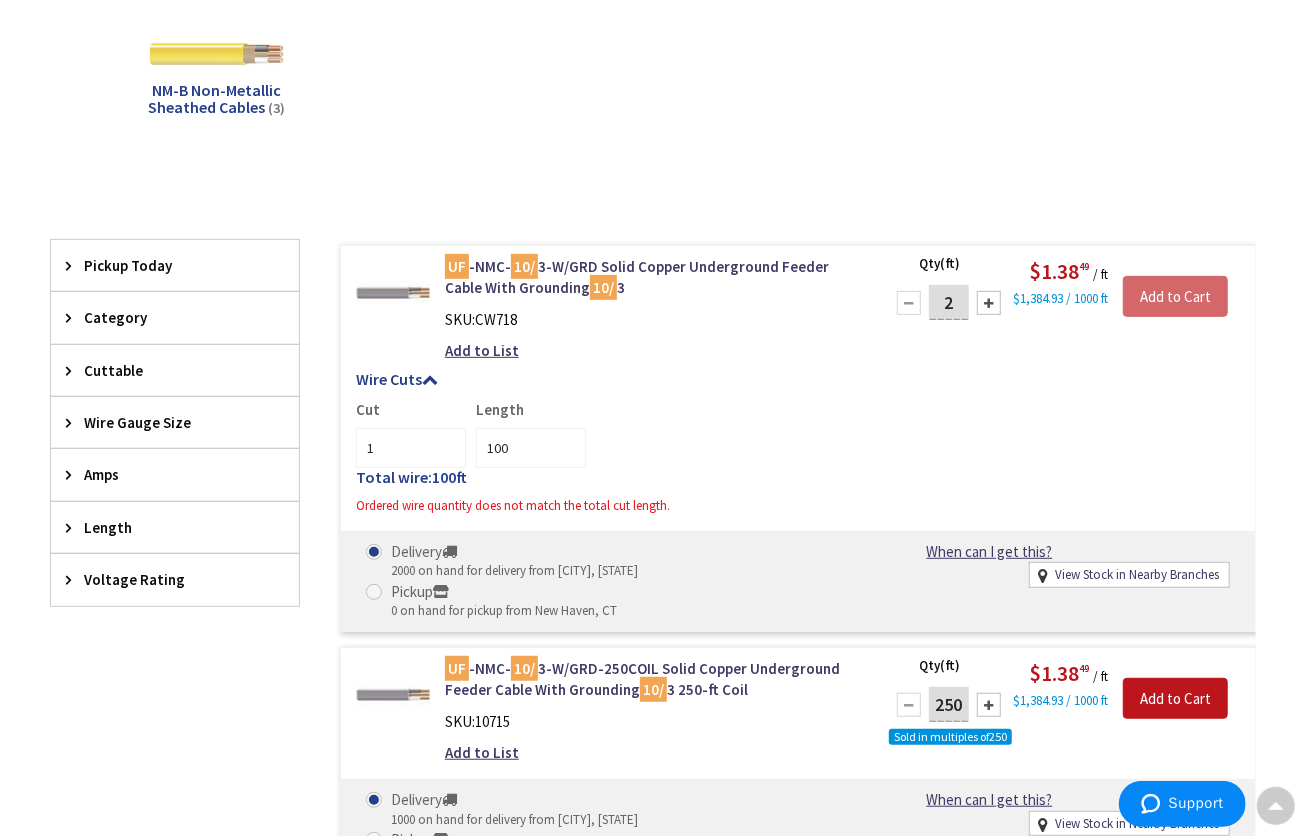 type on "2" 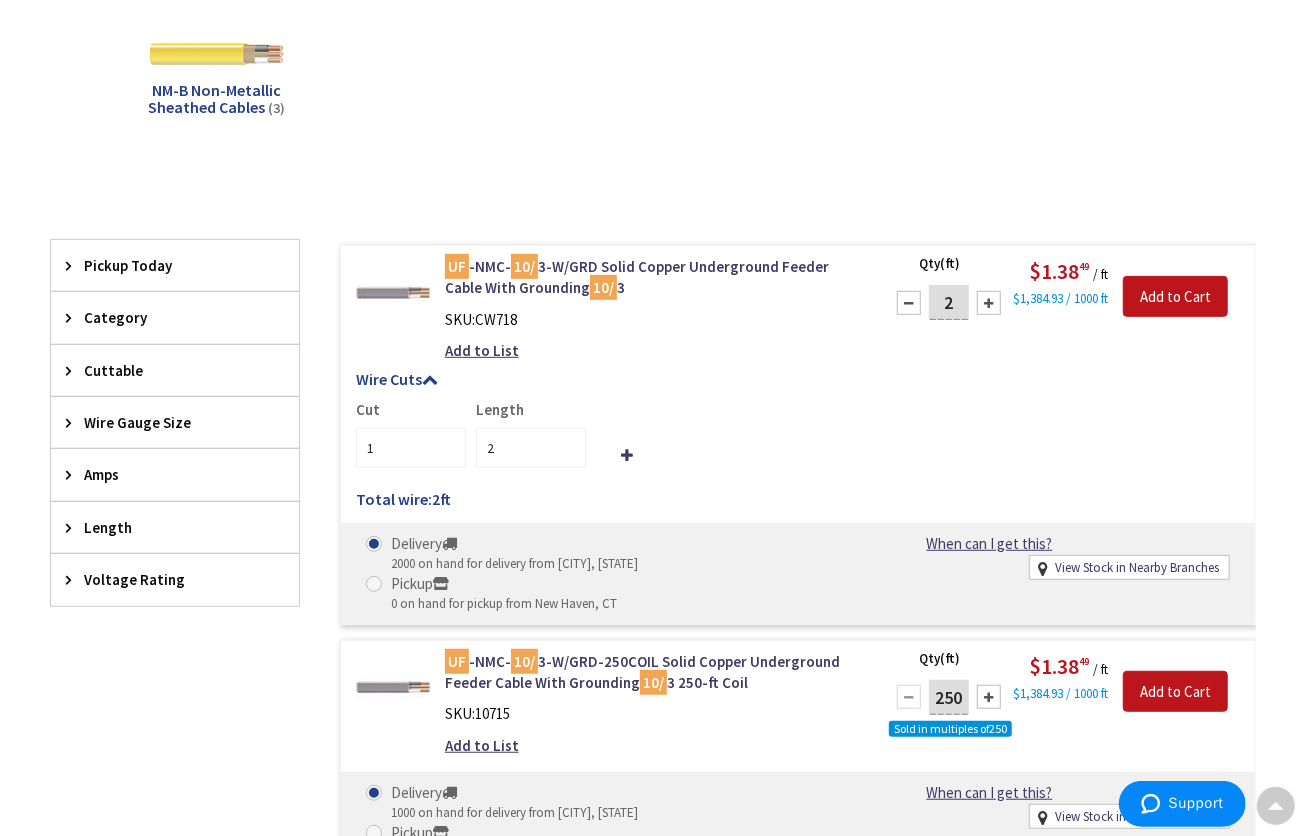 click at bounding box center [989, 303] 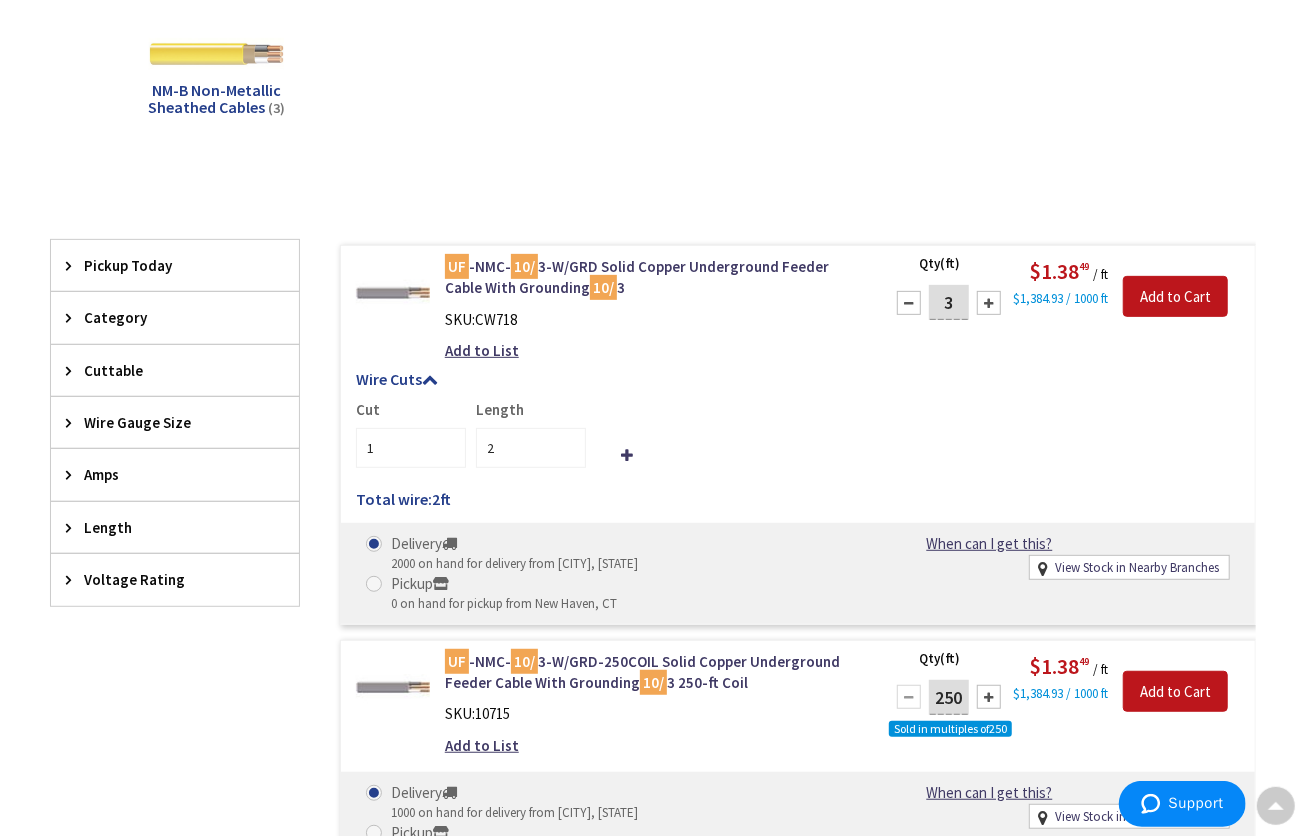 type on "3" 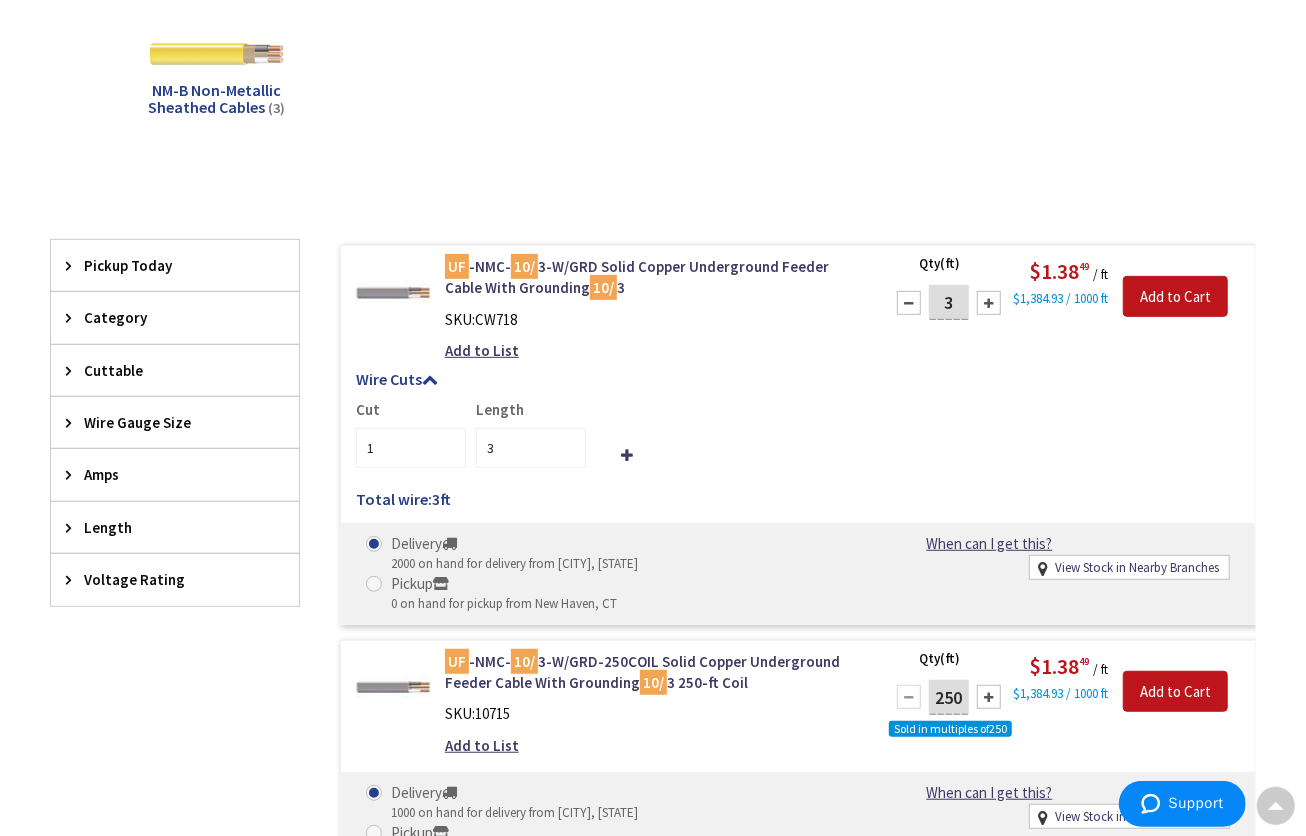 click at bounding box center [989, 303] 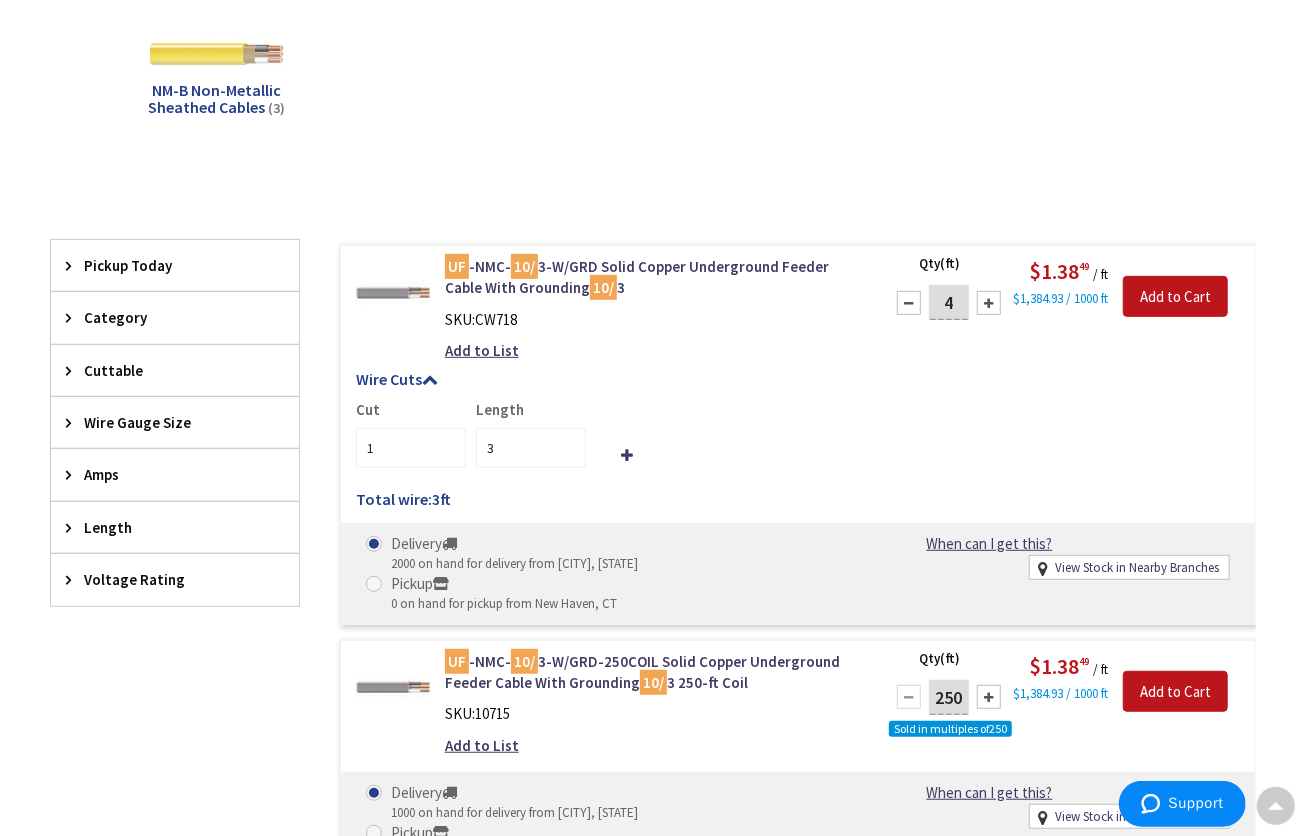 type on "4" 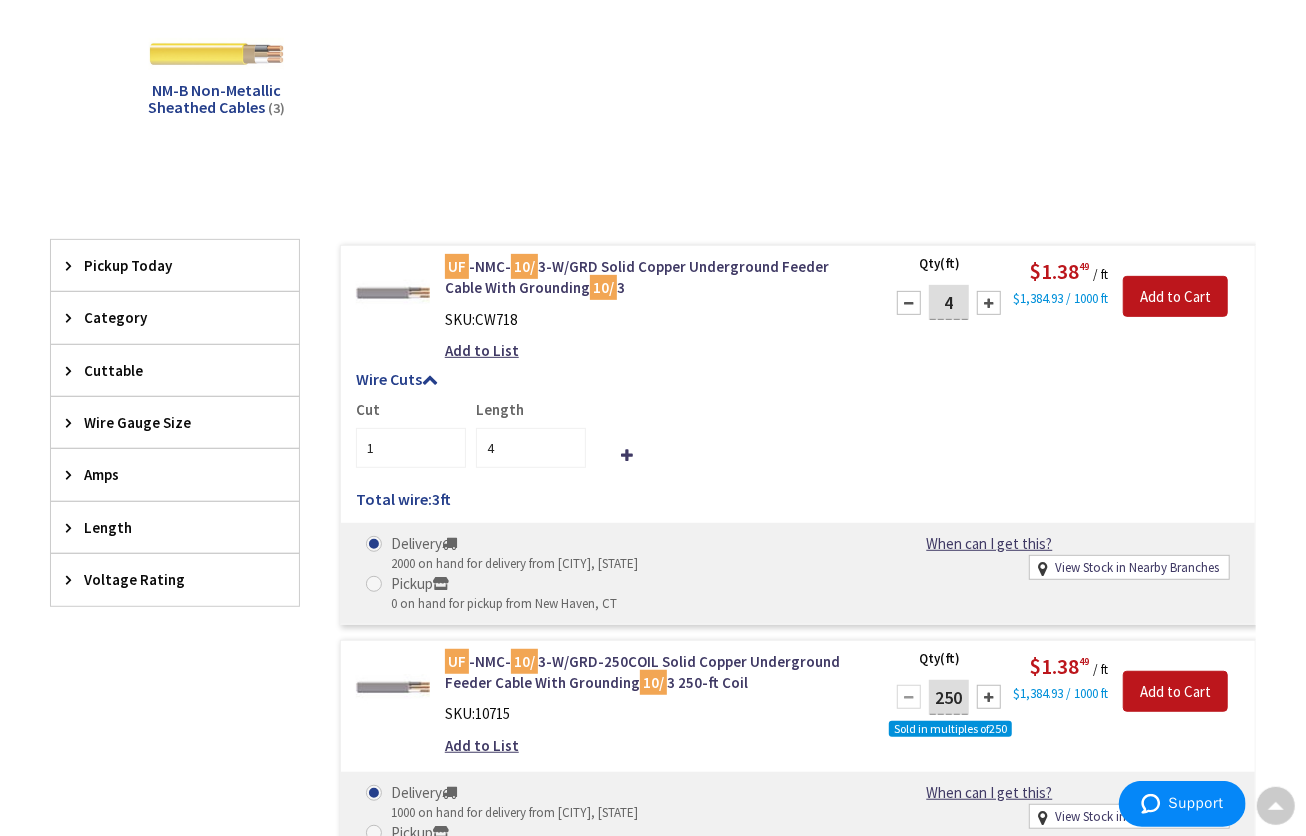 click at bounding box center [989, 303] 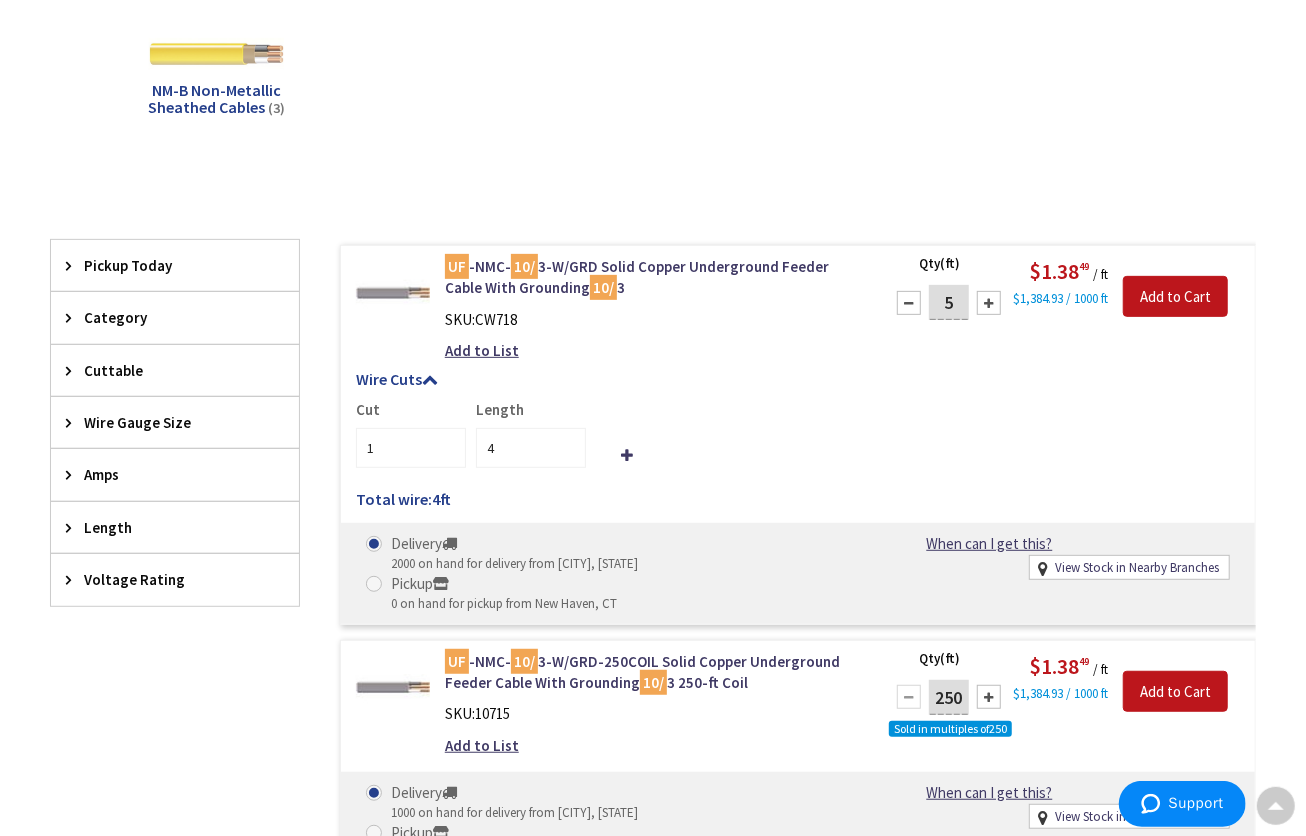 type on "5" 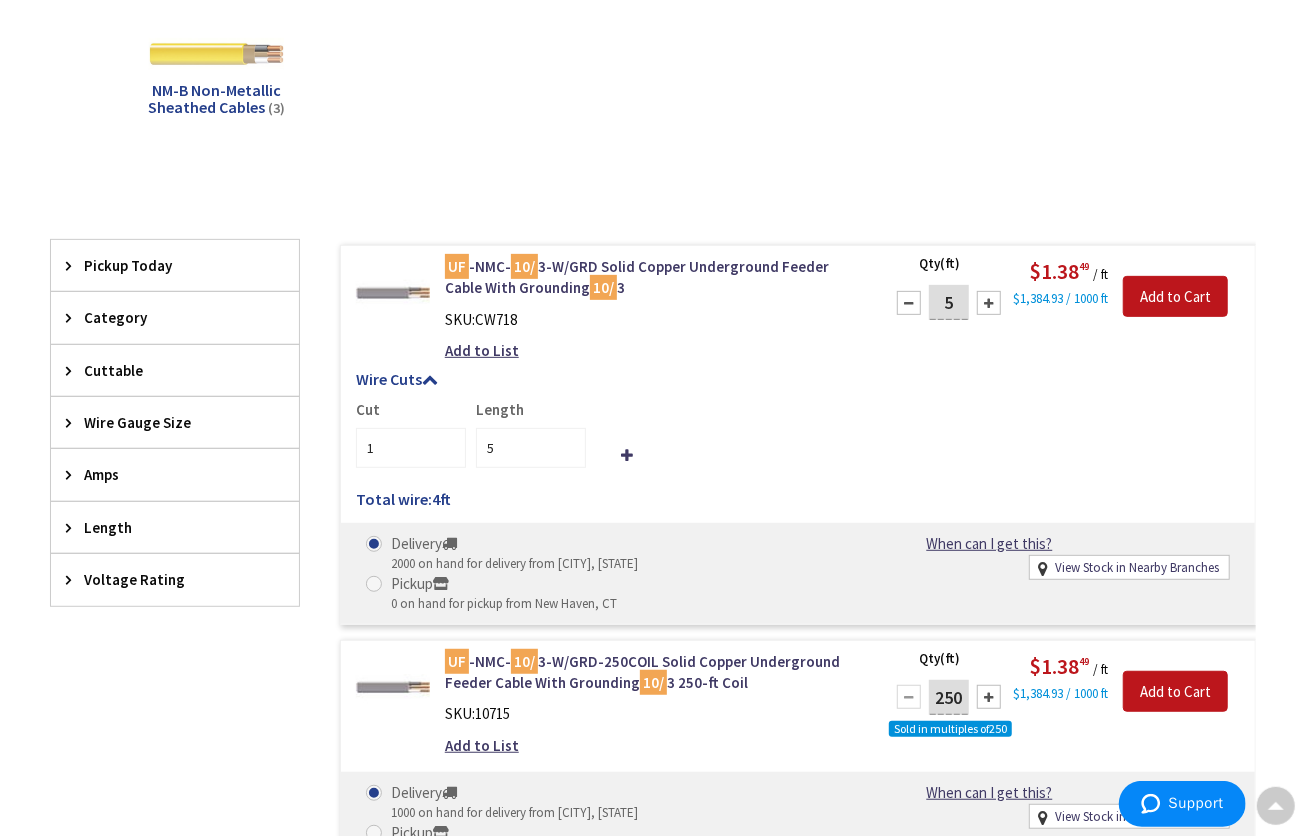 click at bounding box center (989, 303) 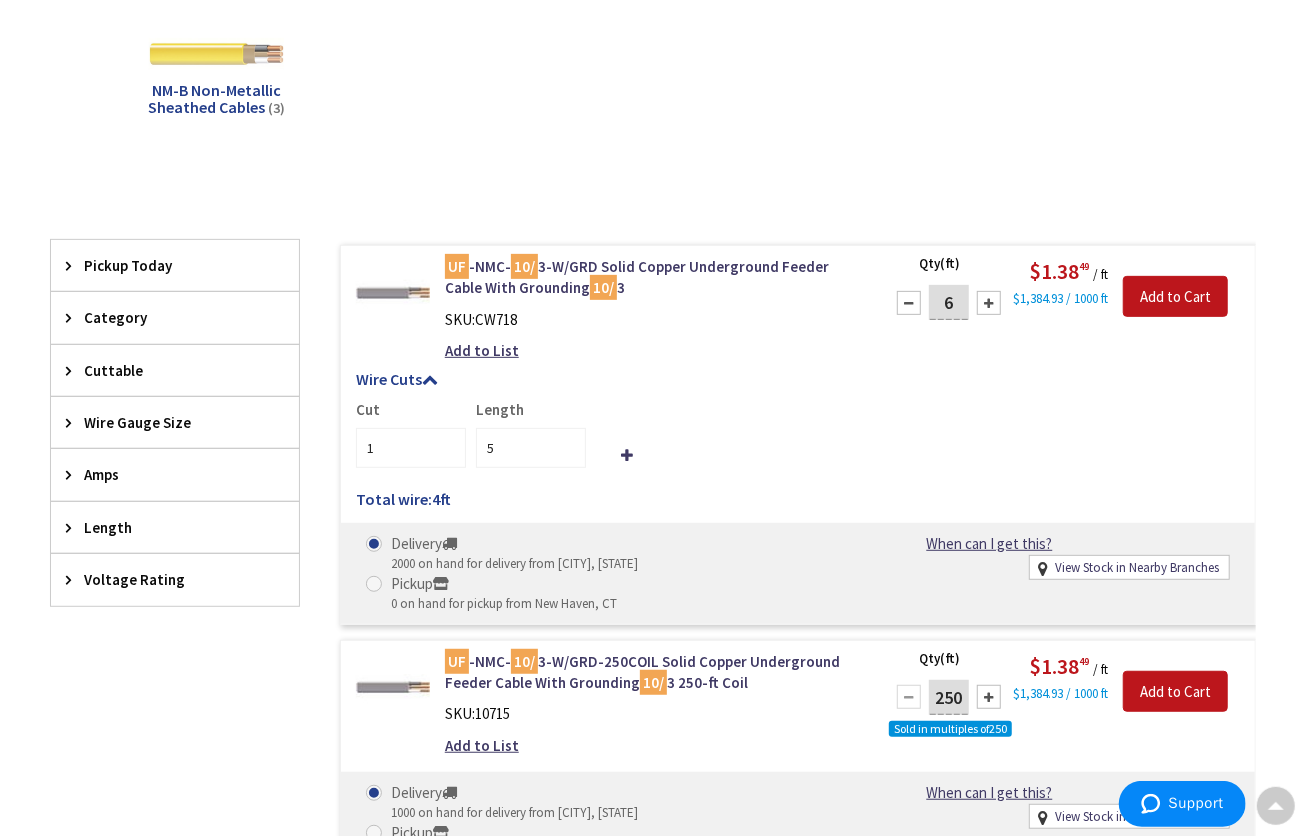 type on "6" 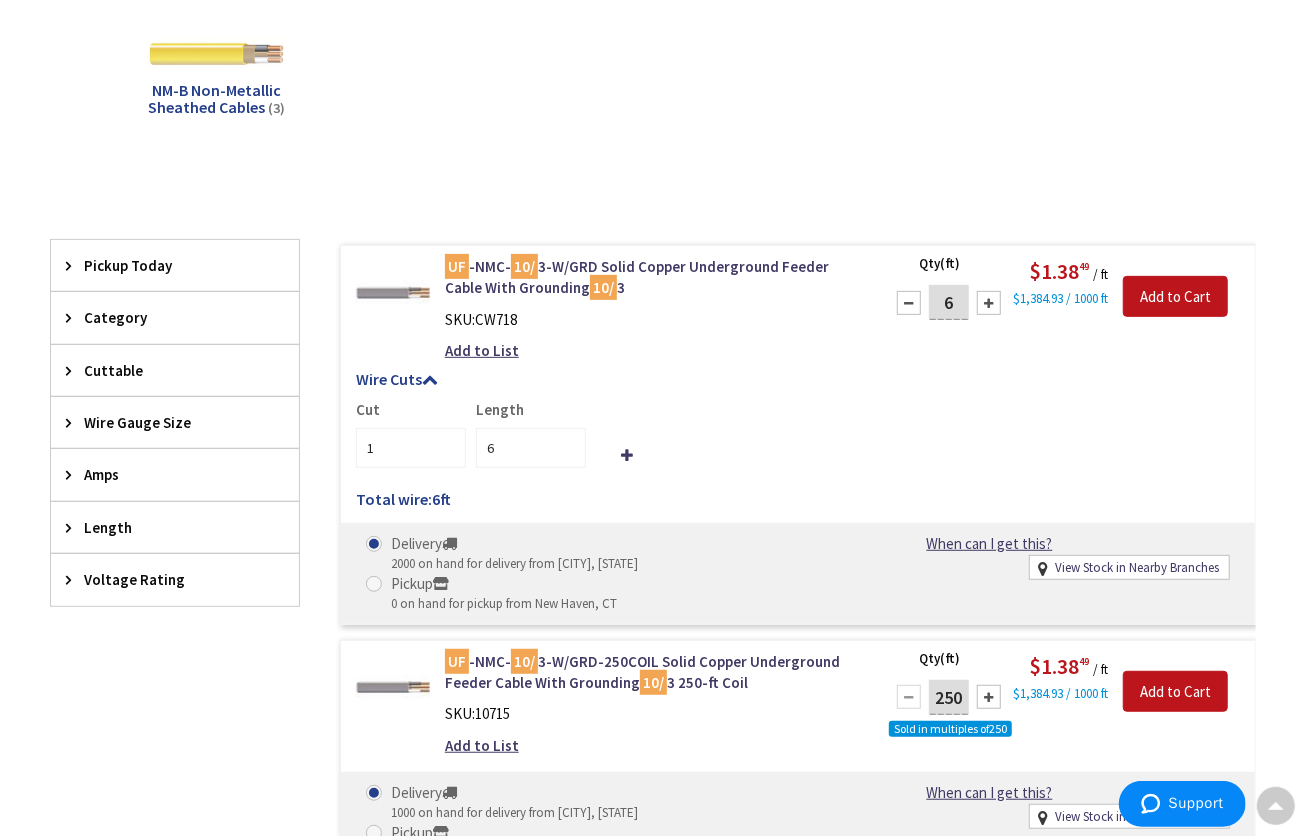 click at bounding box center (989, 303) 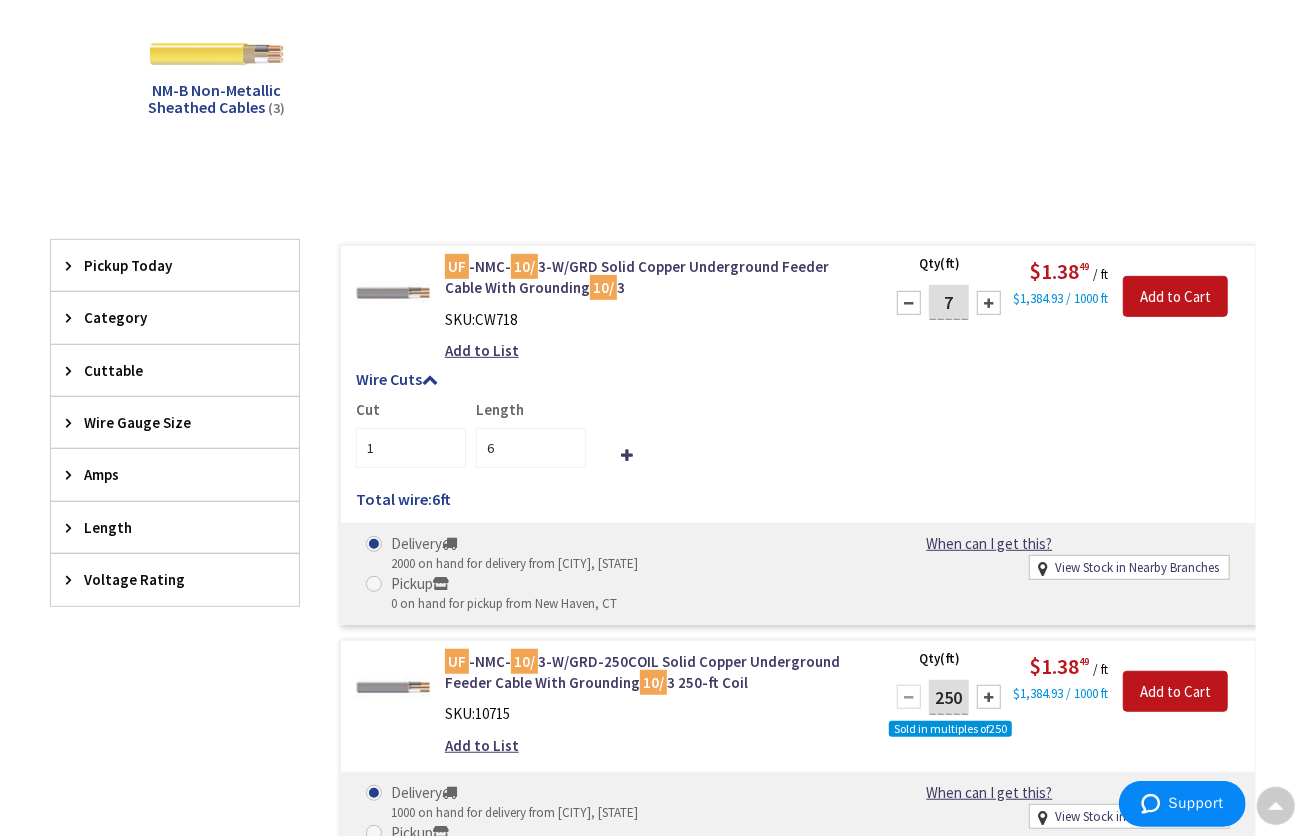 type on "7" 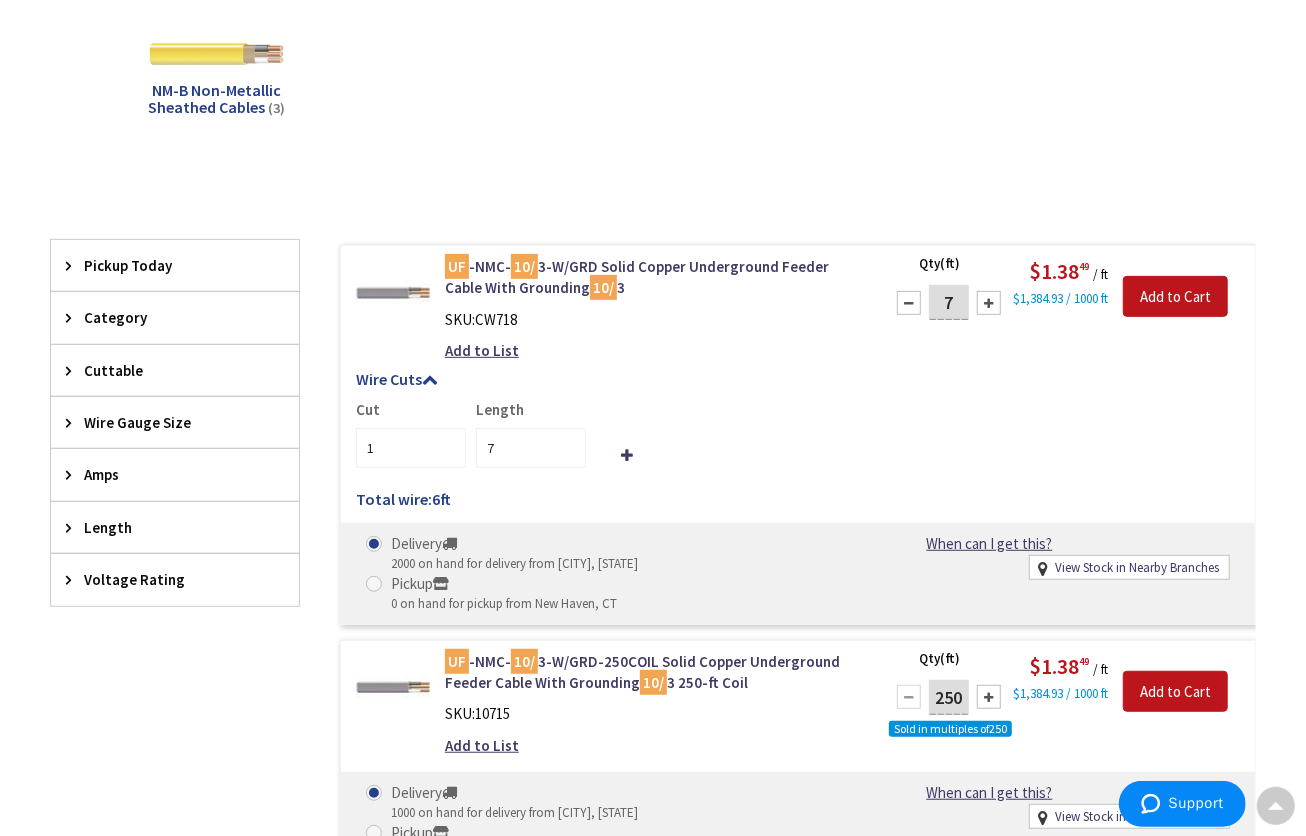 click at bounding box center (989, 303) 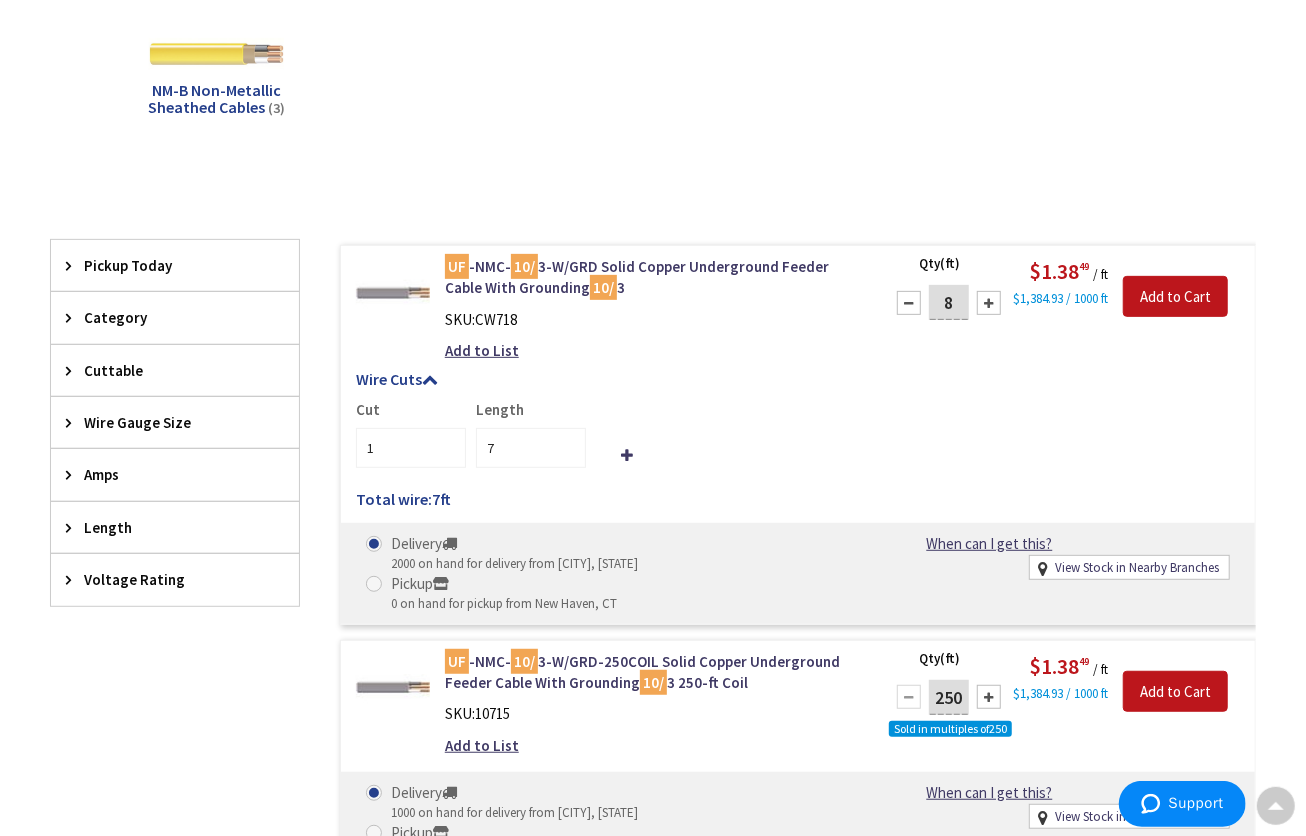 type on "8" 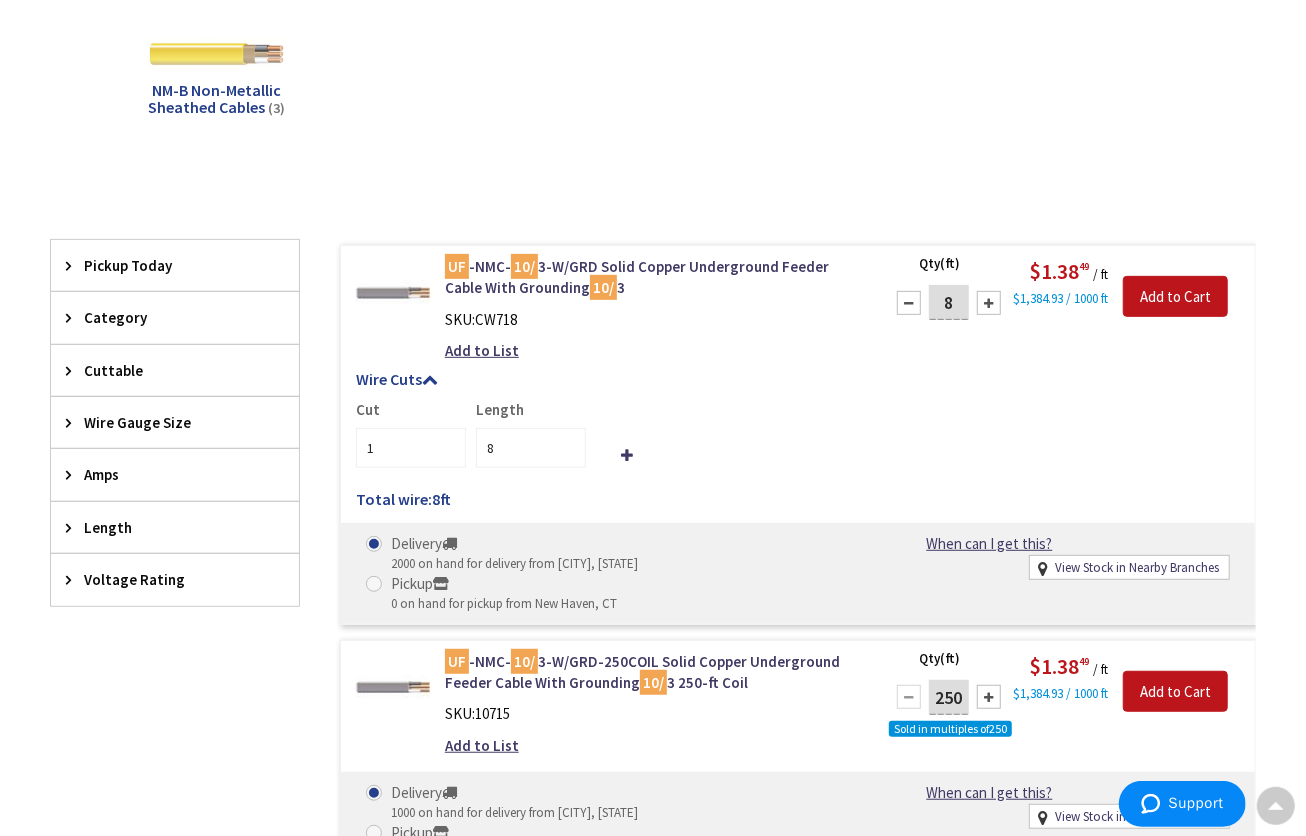 drag, startPoint x: 950, startPoint y: 301, endPoint x: 935, endPoint y: 301, distance: 15 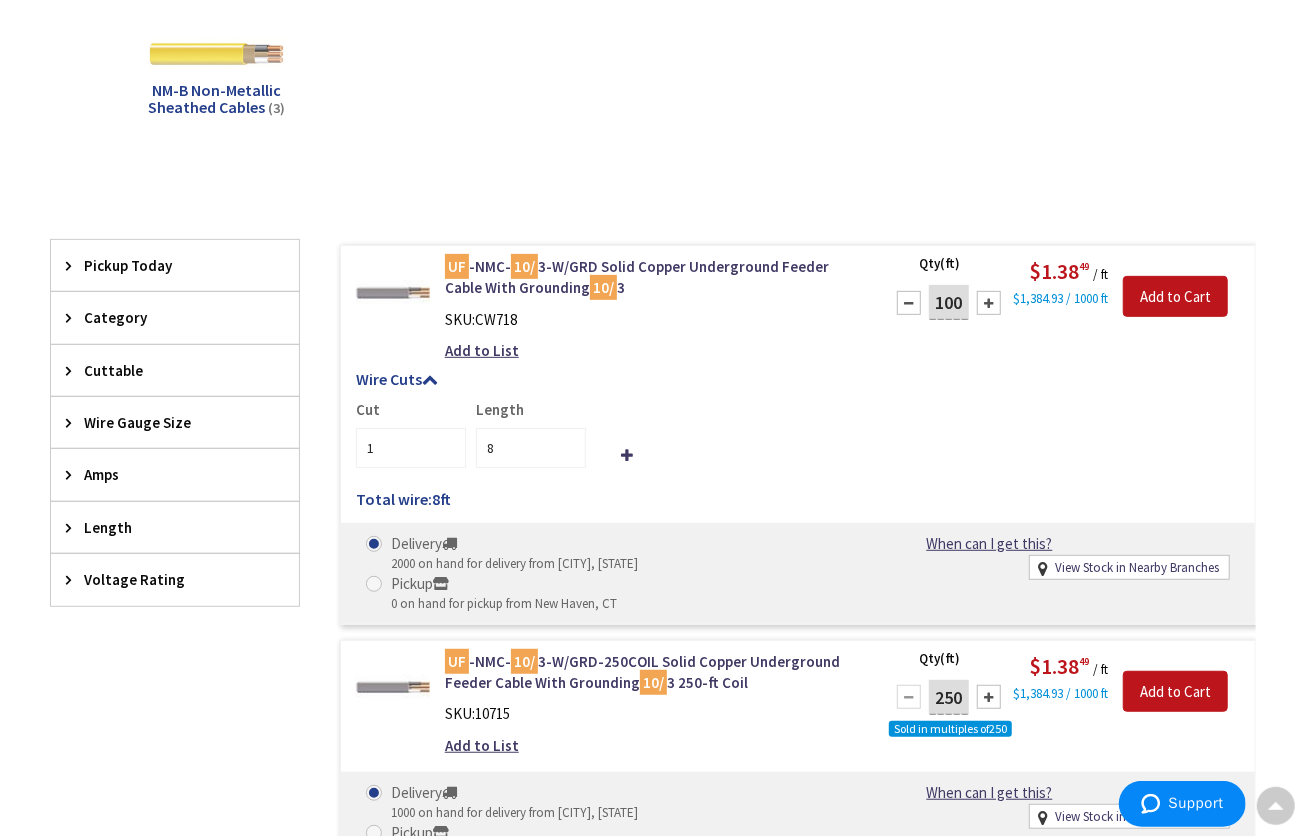 type on "100" 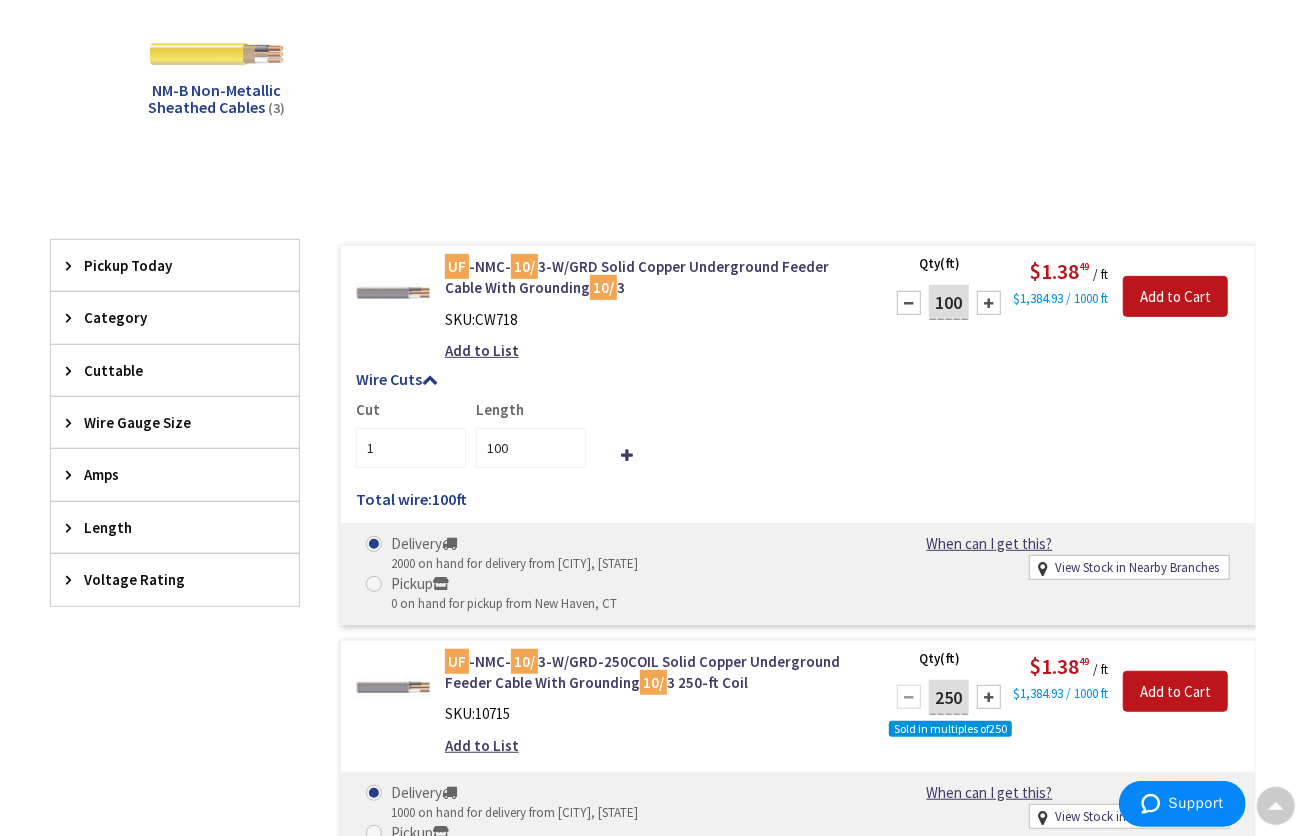 click on "Cut
1
Length
100" at bounding box center [798, 433] 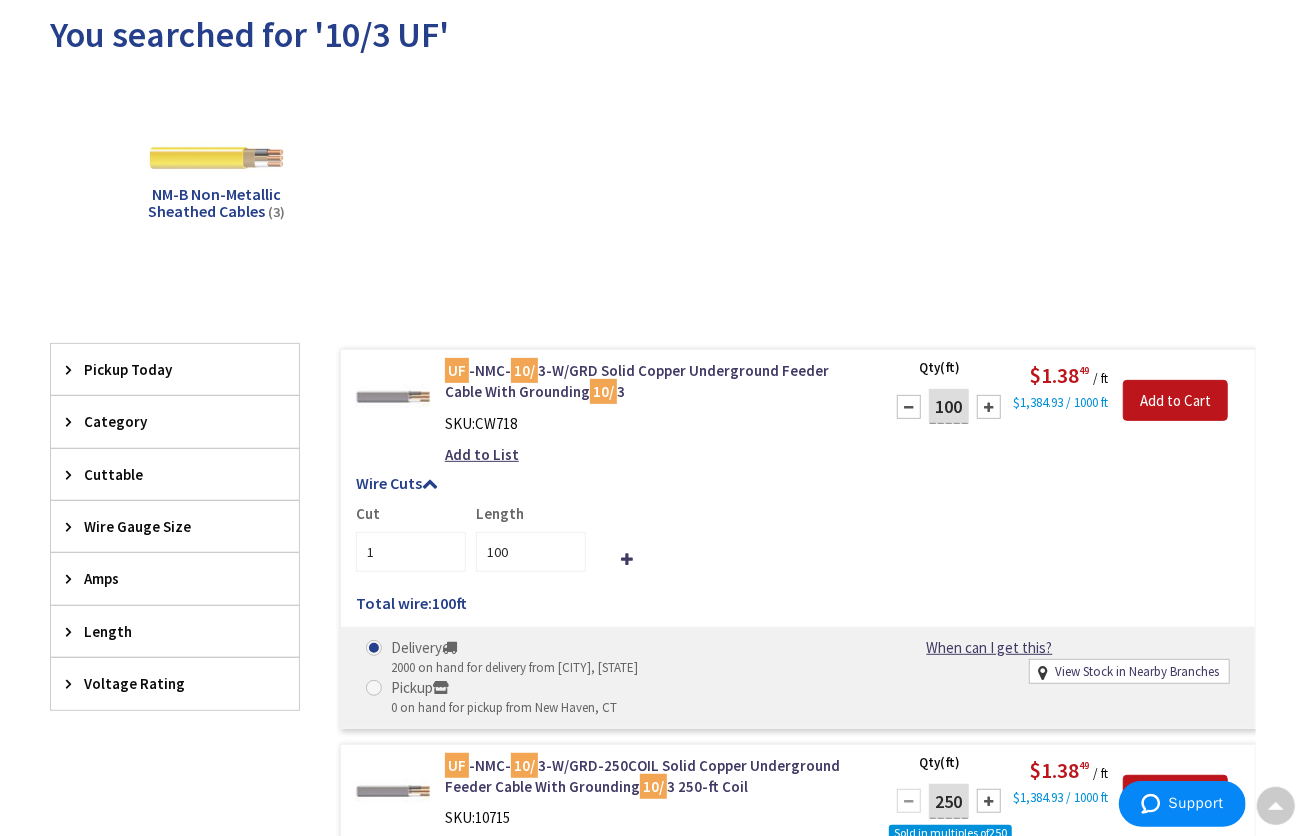 scroll, scrollTop: 221, scrollLeft: 0, axis: vertical 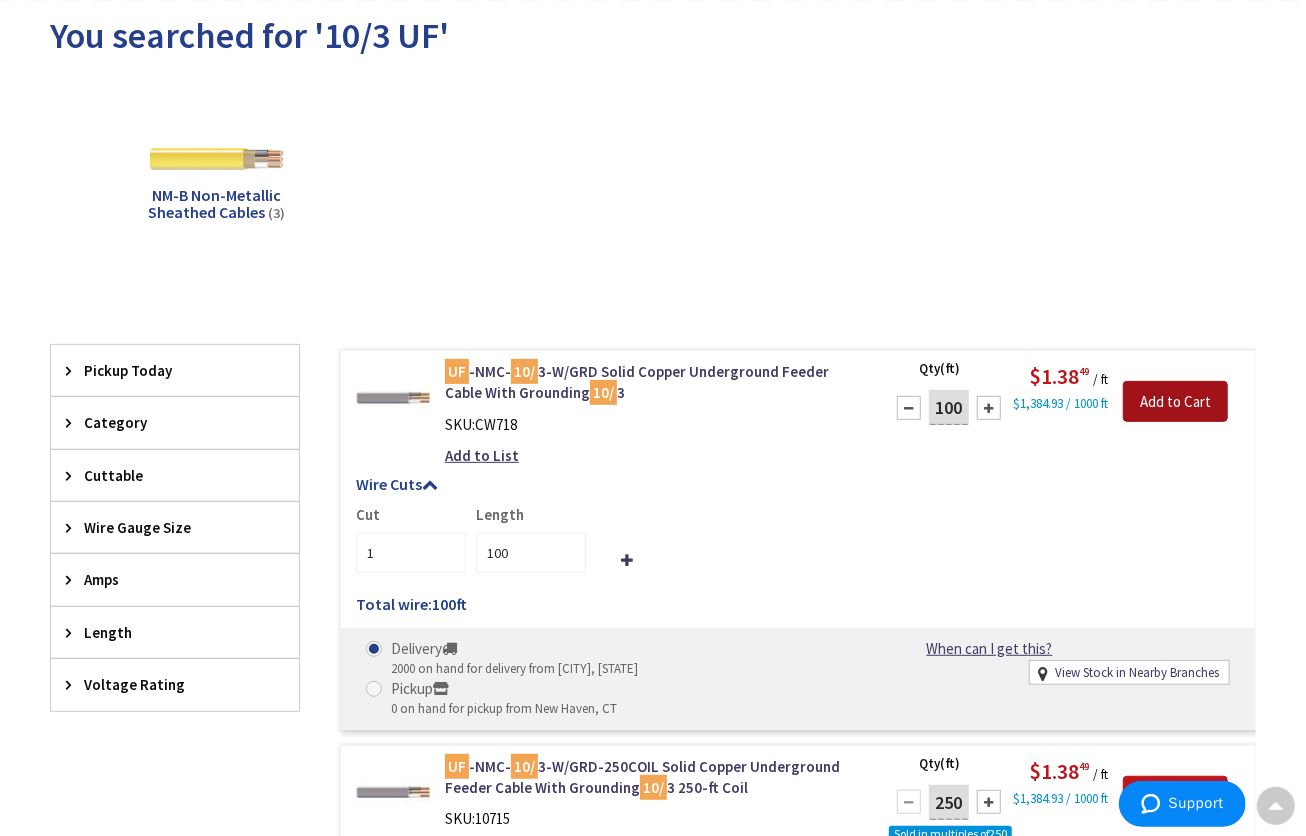 click on "Add to Cart" at bounding box center [1175, 402] 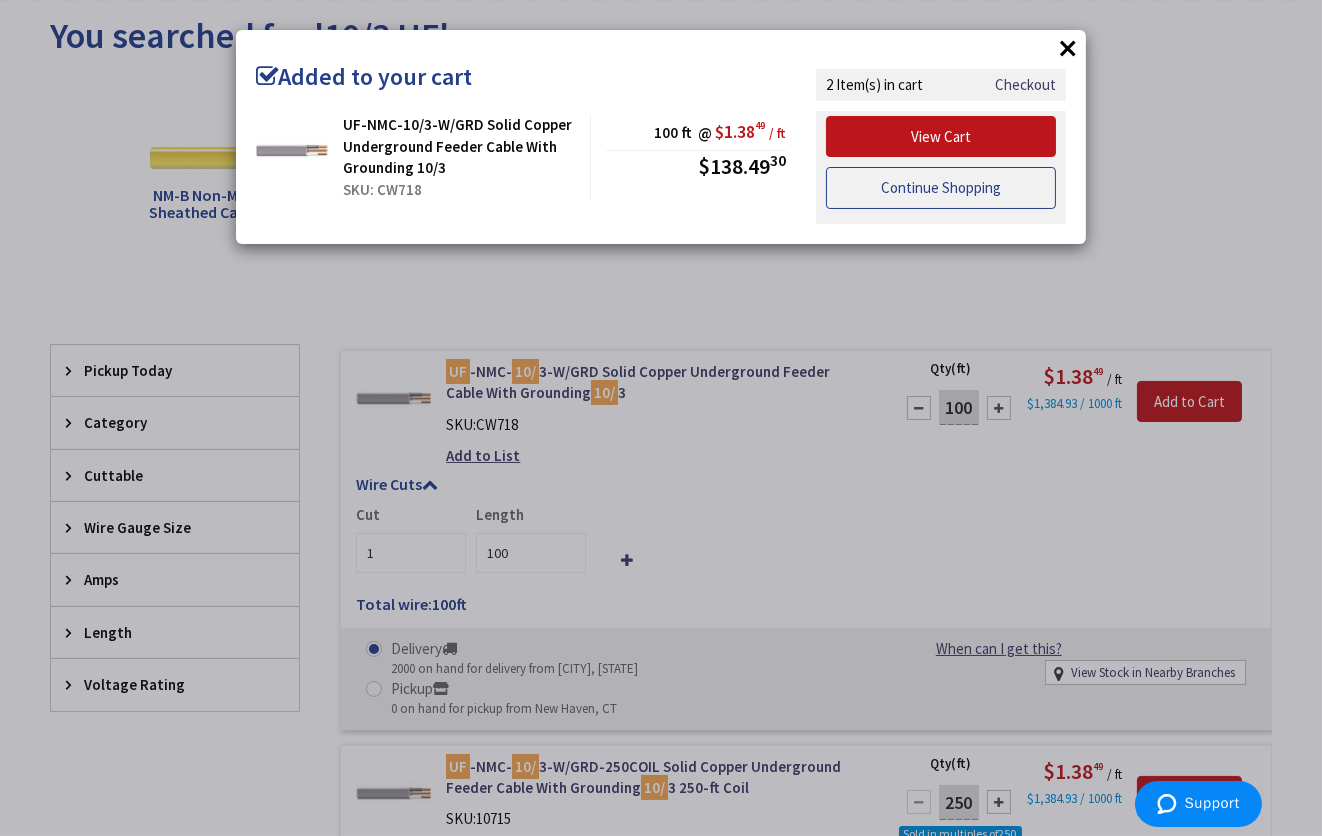 click on "Continue Shopping" at bounding box center (941, 188) 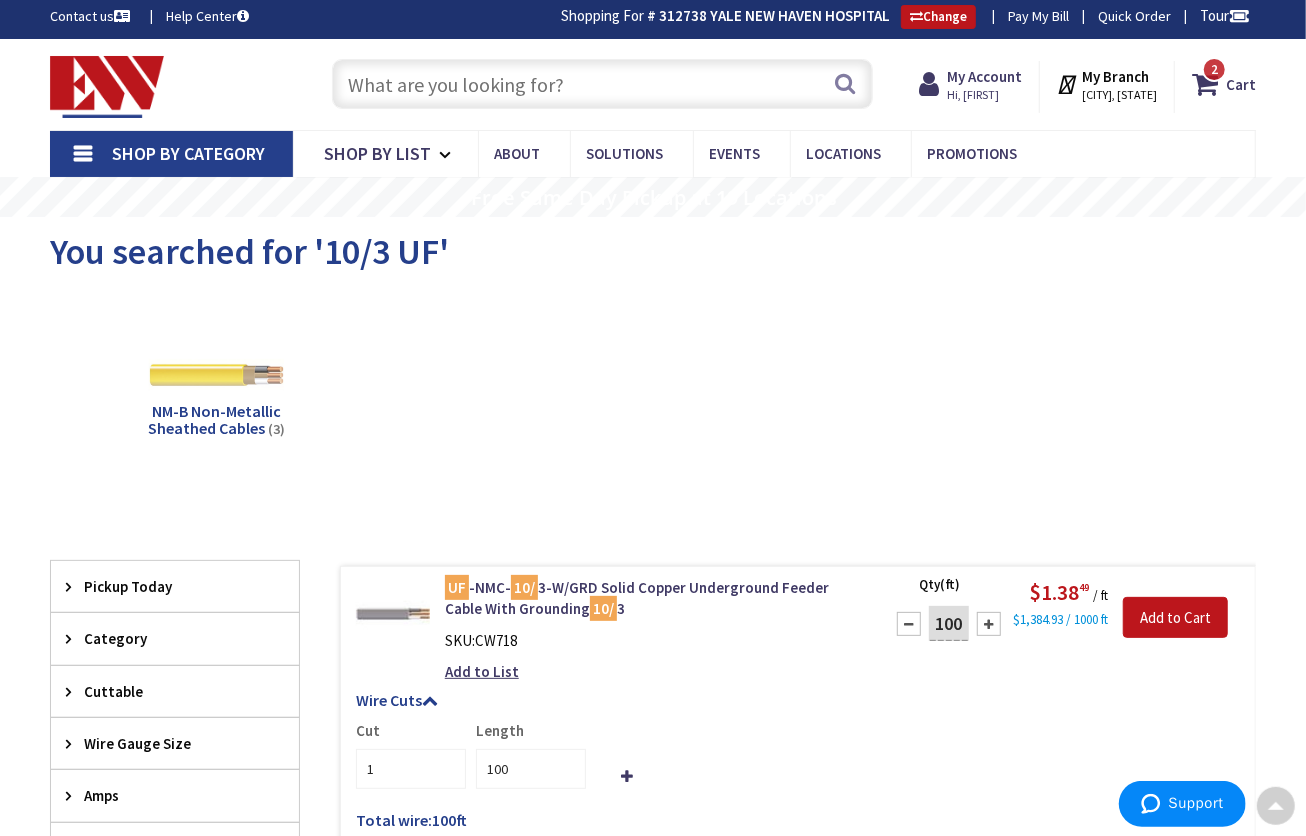 scroll, scrollTop: 0, scrollLeft: 0, axis: both 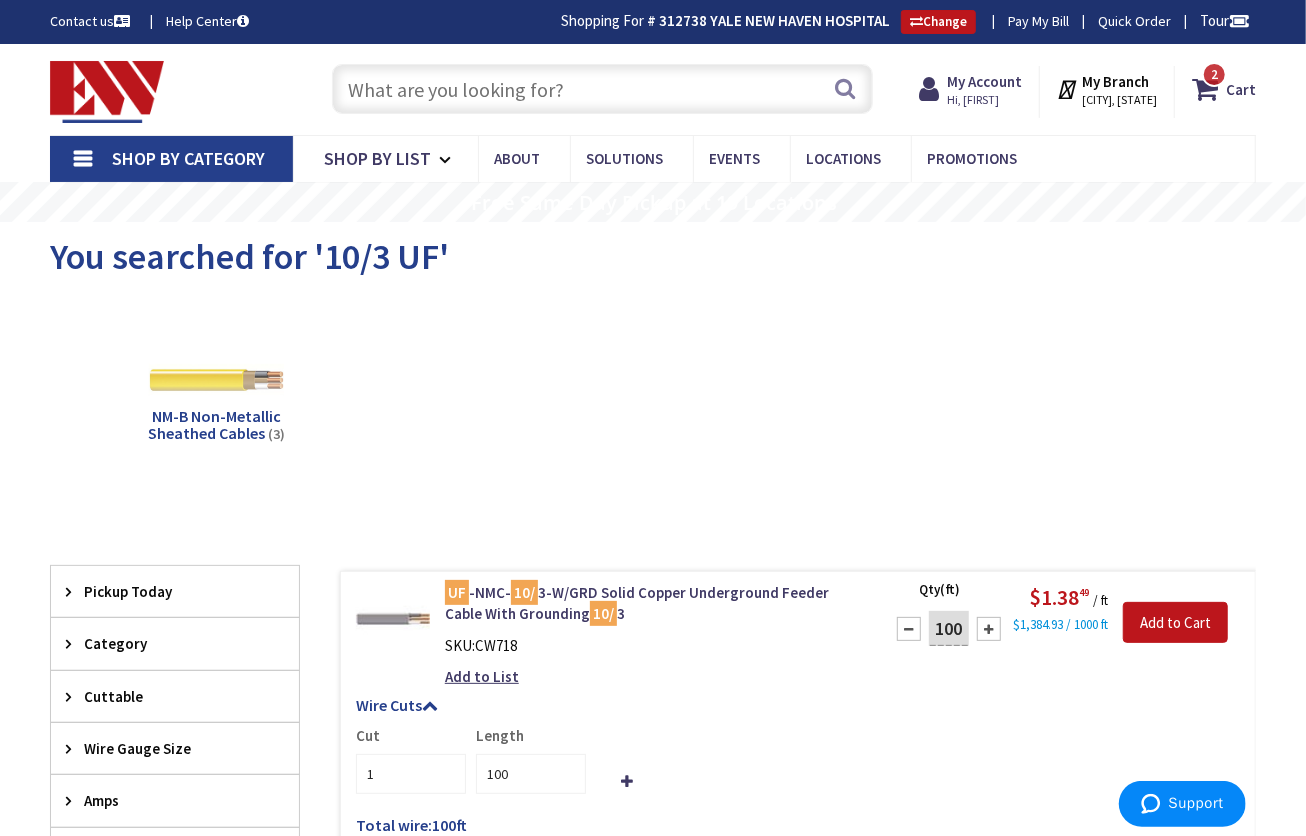 click at bounding box center [602, 89] 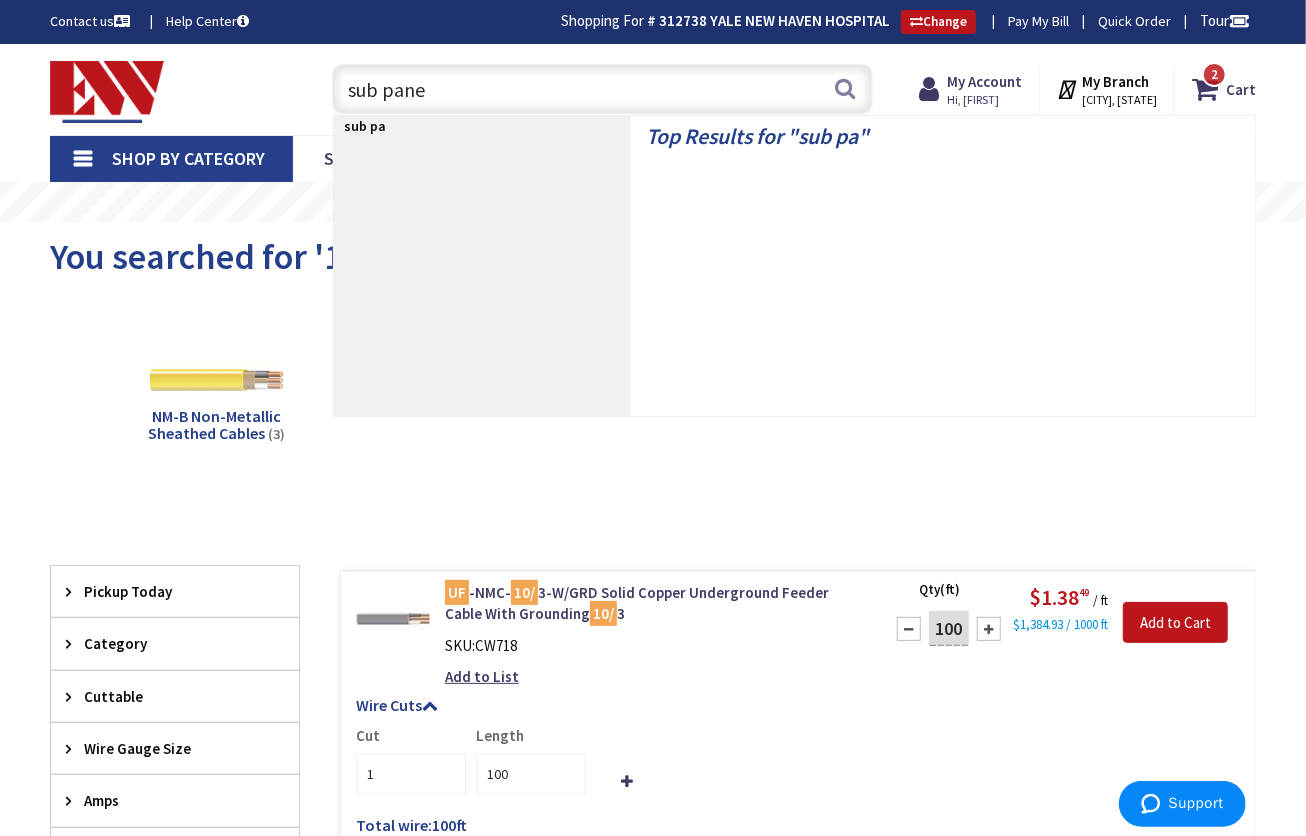 type on "sub panel" 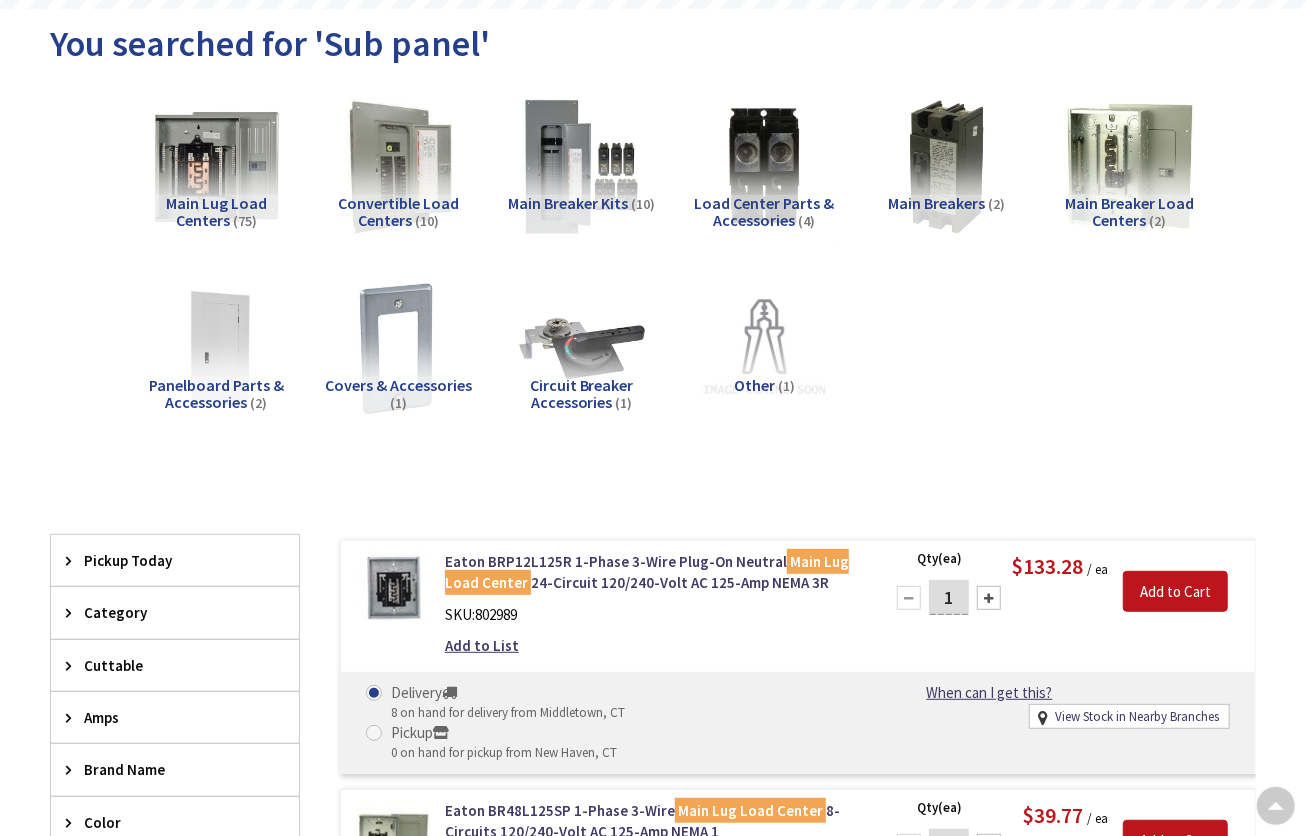 scroll, scrollTop: 210, scrollLeft: 0, axis: vertical 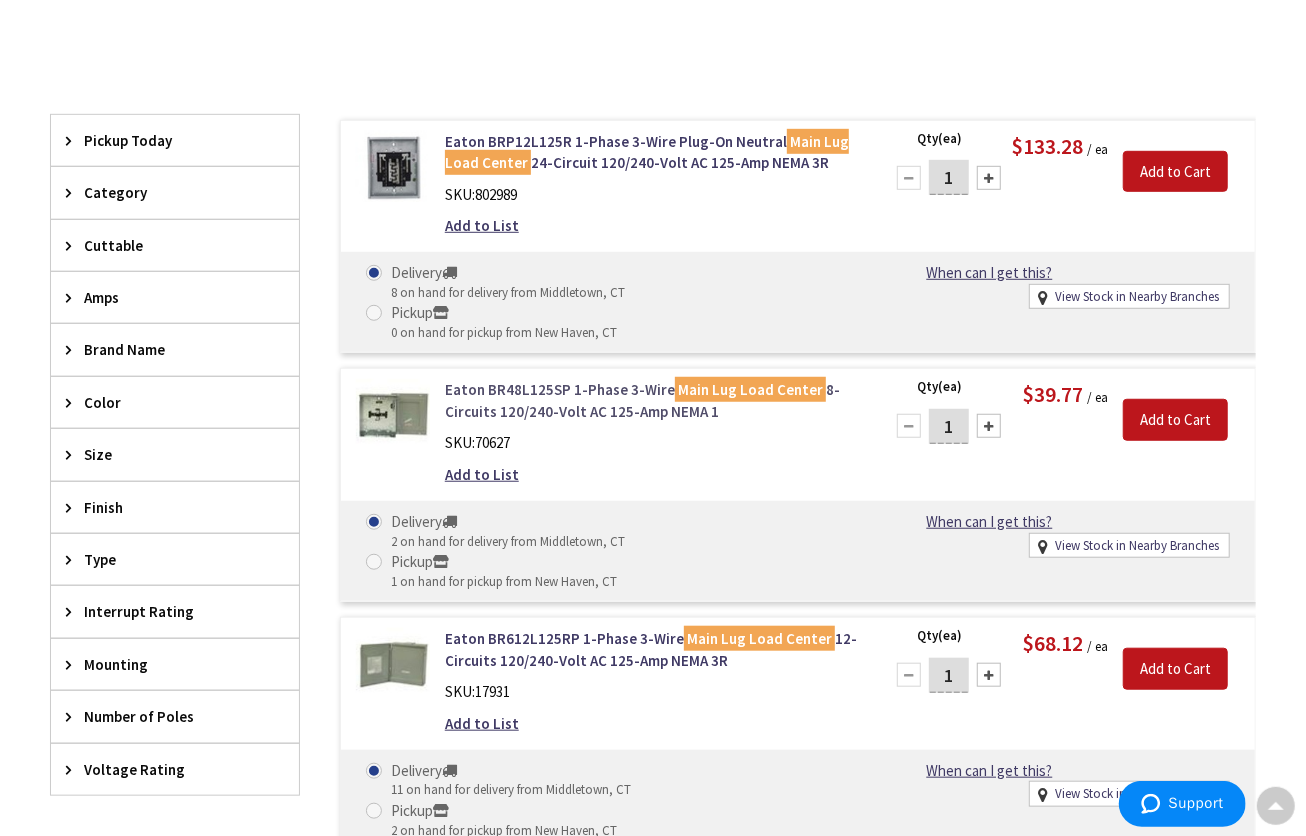 click on "Eaton BR48L125SP 1-Phase 3-Wire  Main Lug Load Center  8-Circuits 120/240-Volt AC 125-Amp NEMA 1" at bounding box center [652, 400] 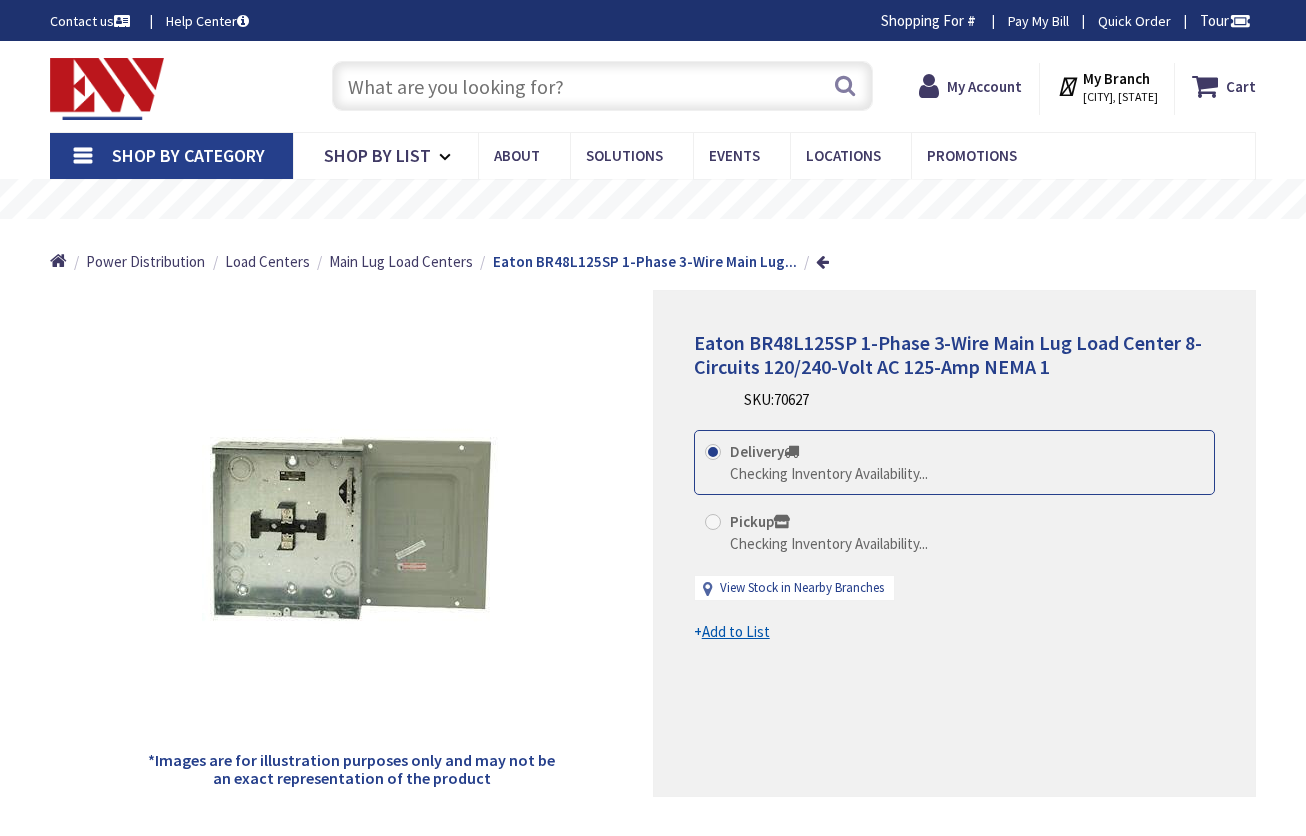 scroll, scrollTop: 0, scrollLeft: 0, axis: both 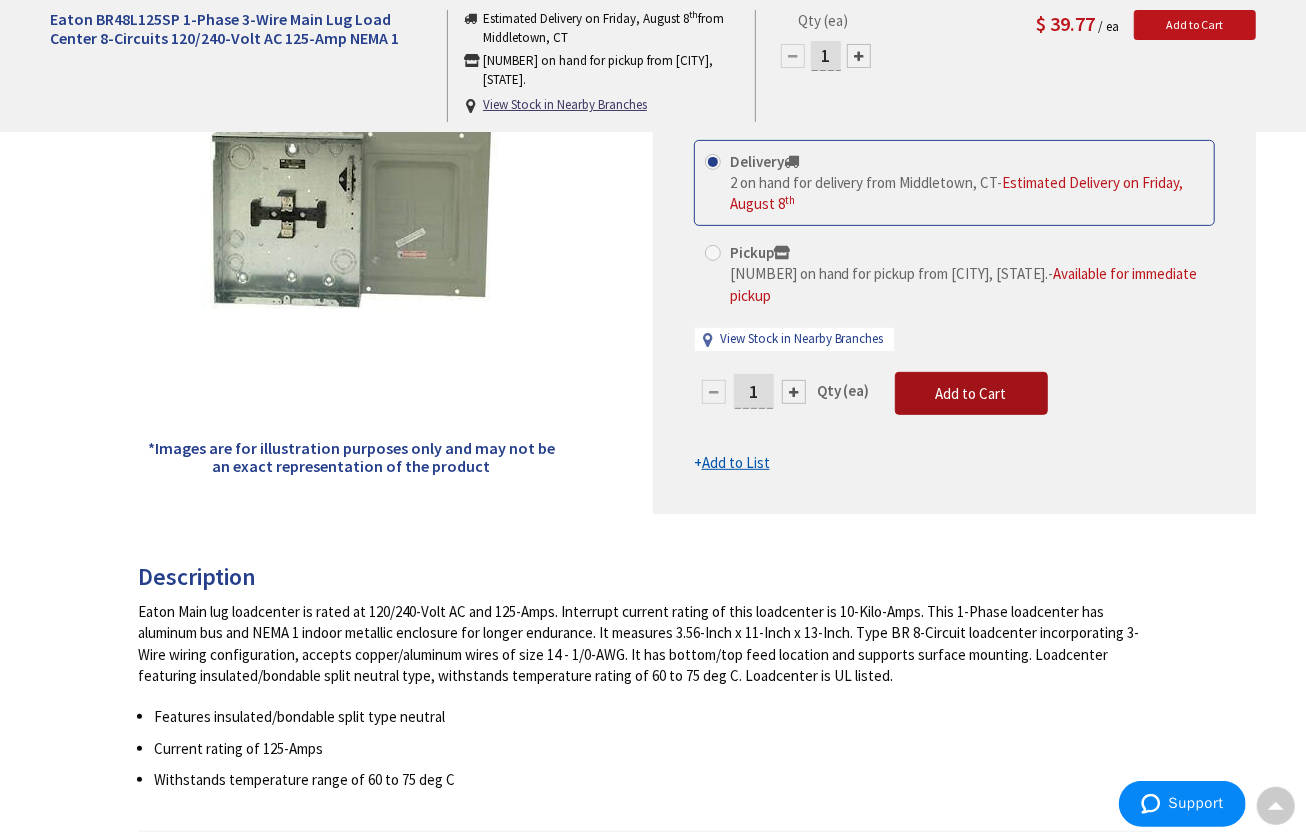 click on "Add to Cart" at bounding box center [971, 393] 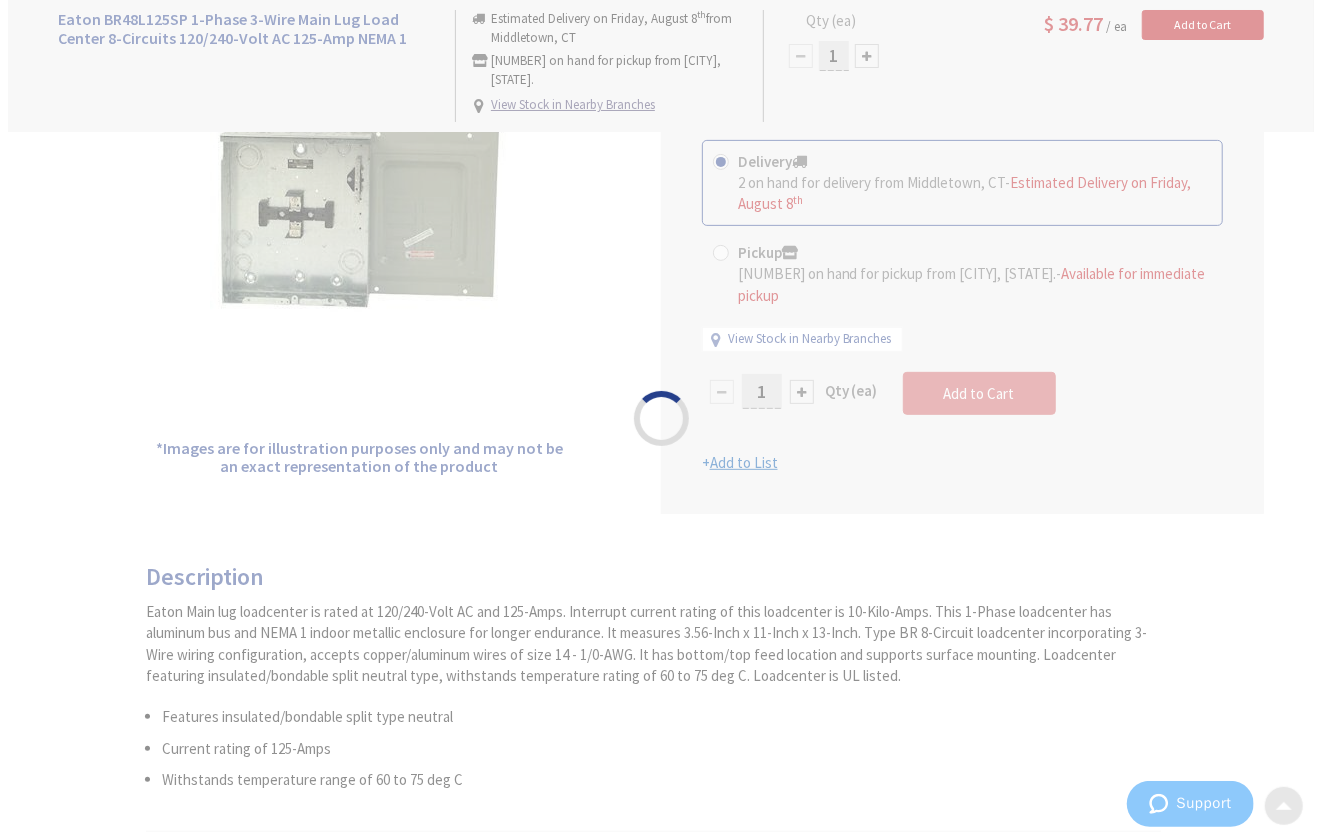 scroll, scrollTop: 316, scrollLeft: 0, axis: vertical 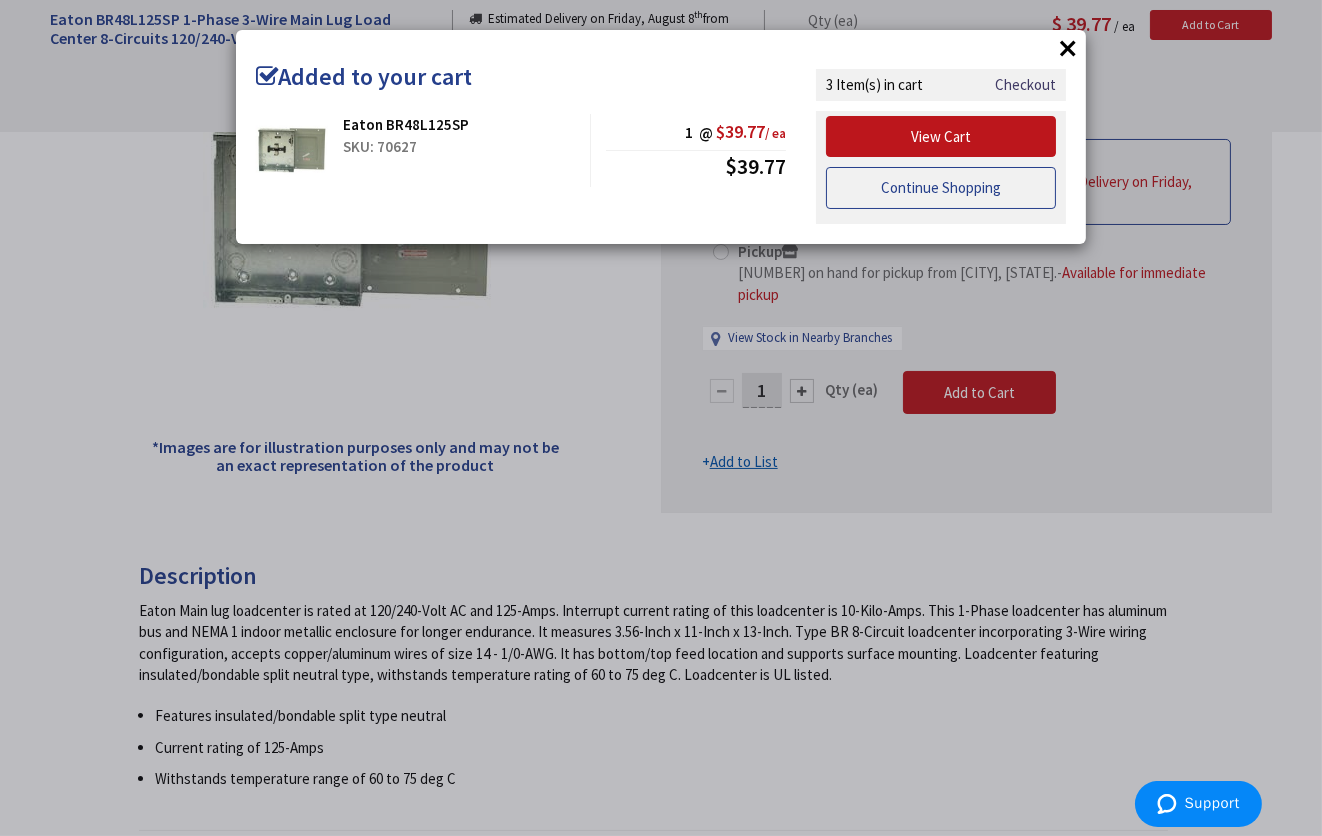 click on "Continue Shopping" at bounding box center [941, 188] 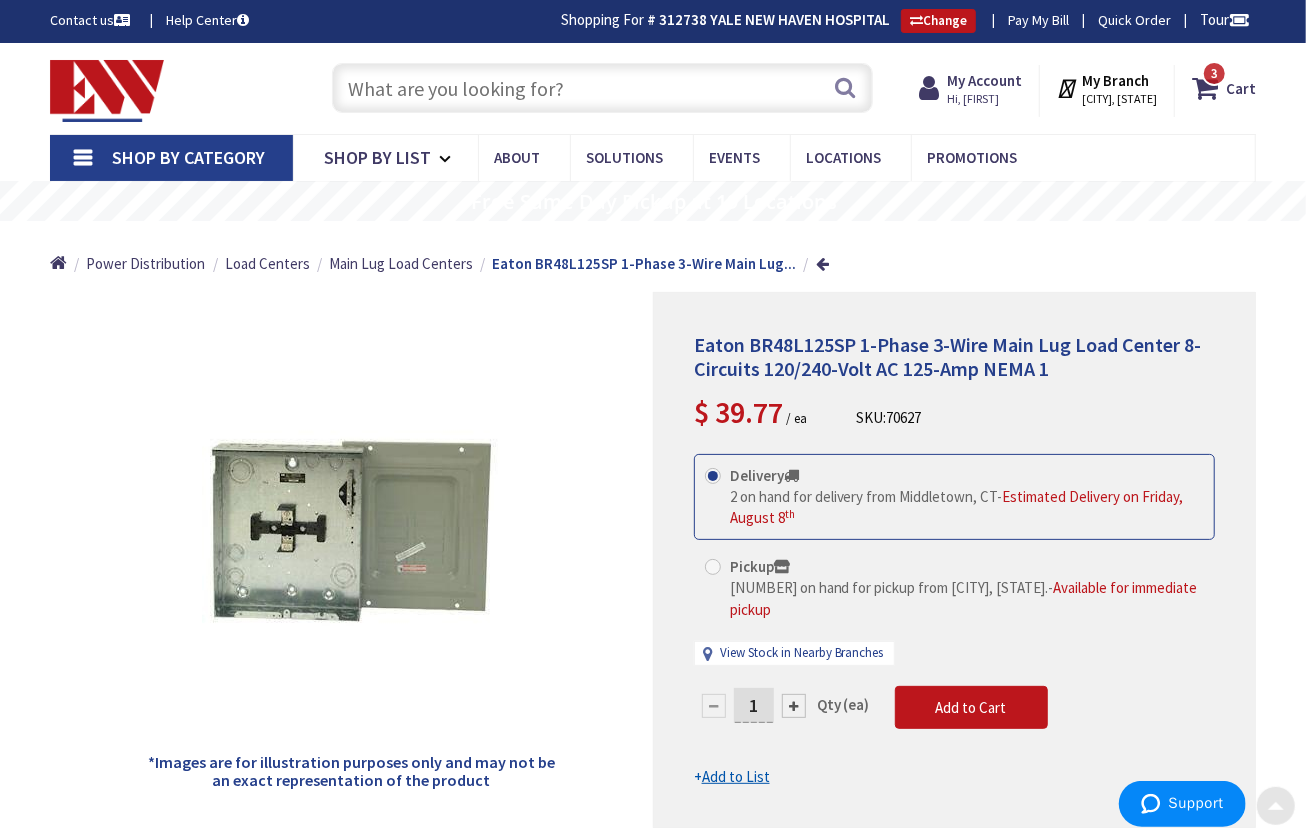 scroll, scrollTop: 0, scrollLeft: 0, axis: both 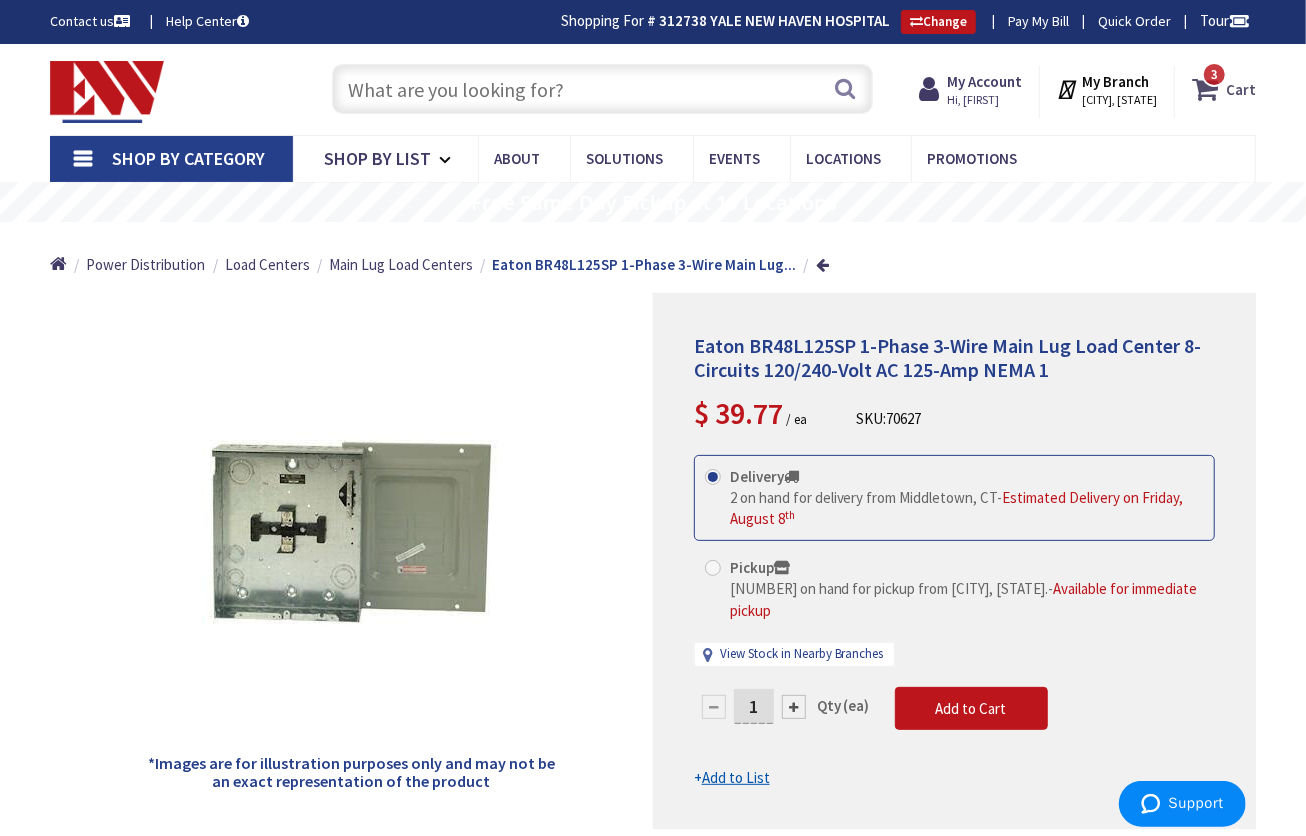 click on "Cart" at bounding box center [1241, 89] 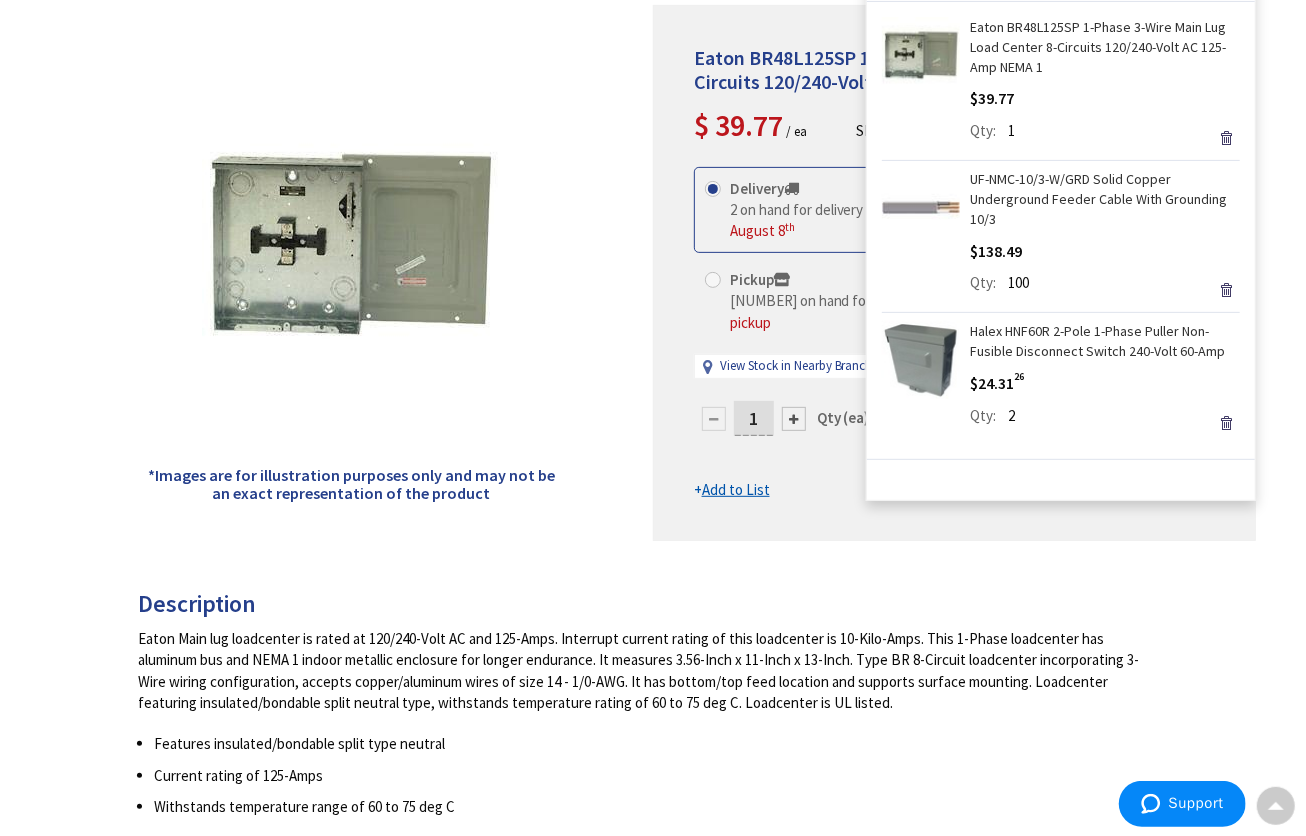scroll, scrollTop: 0, scrollLeft: 0, axis: both 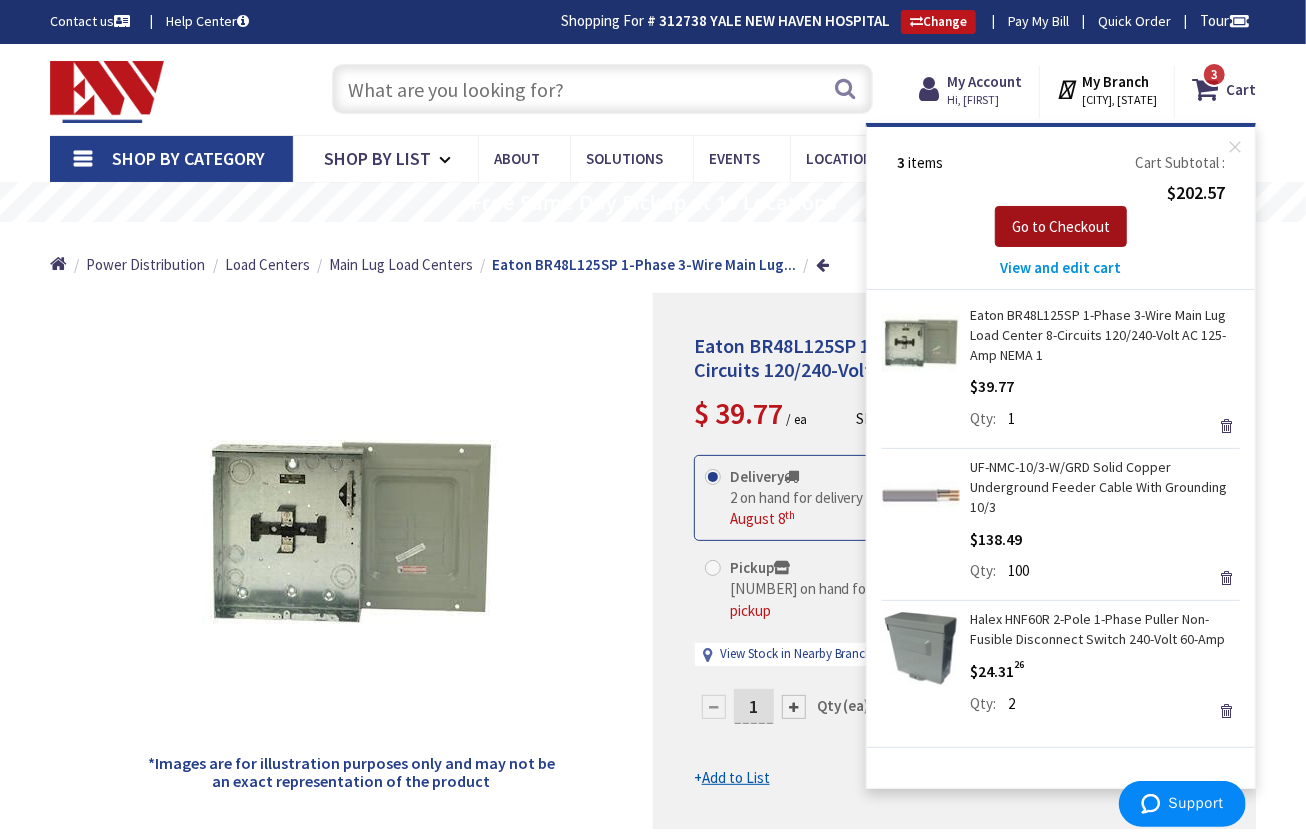 click on "Go to Checkout" at bounding box center [1061, 226] 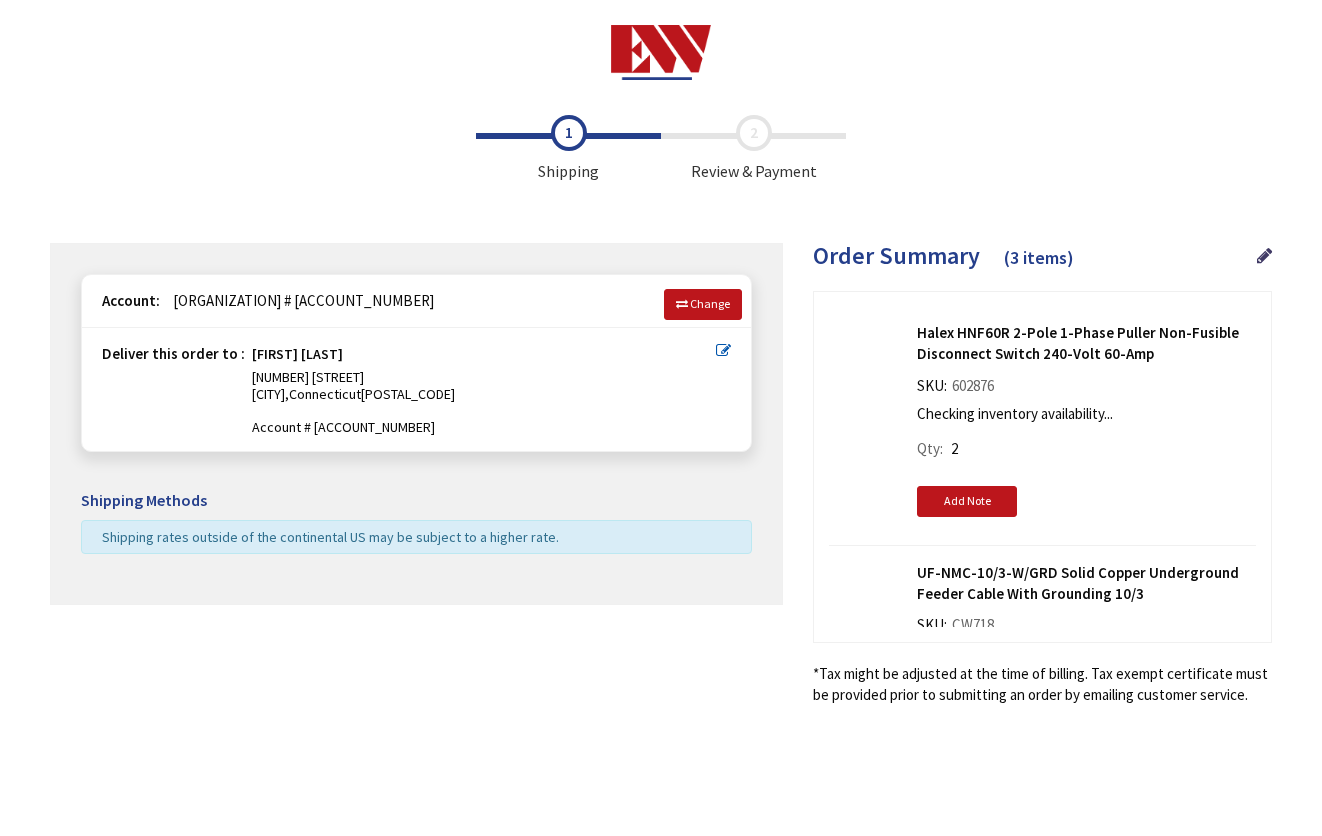 scroll, scrollTop: 0, scrollLeft: 0, axis: both 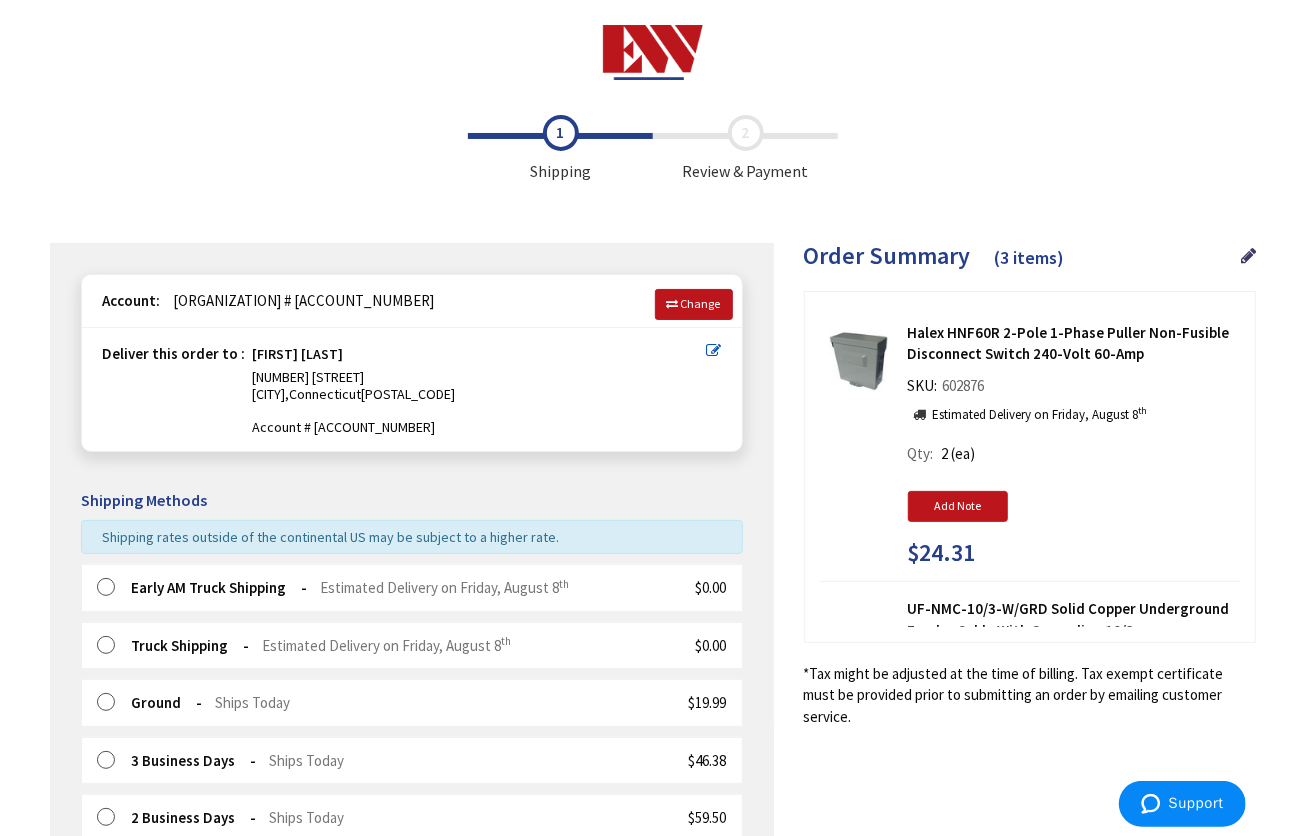 click at bounding box center (112, 588) 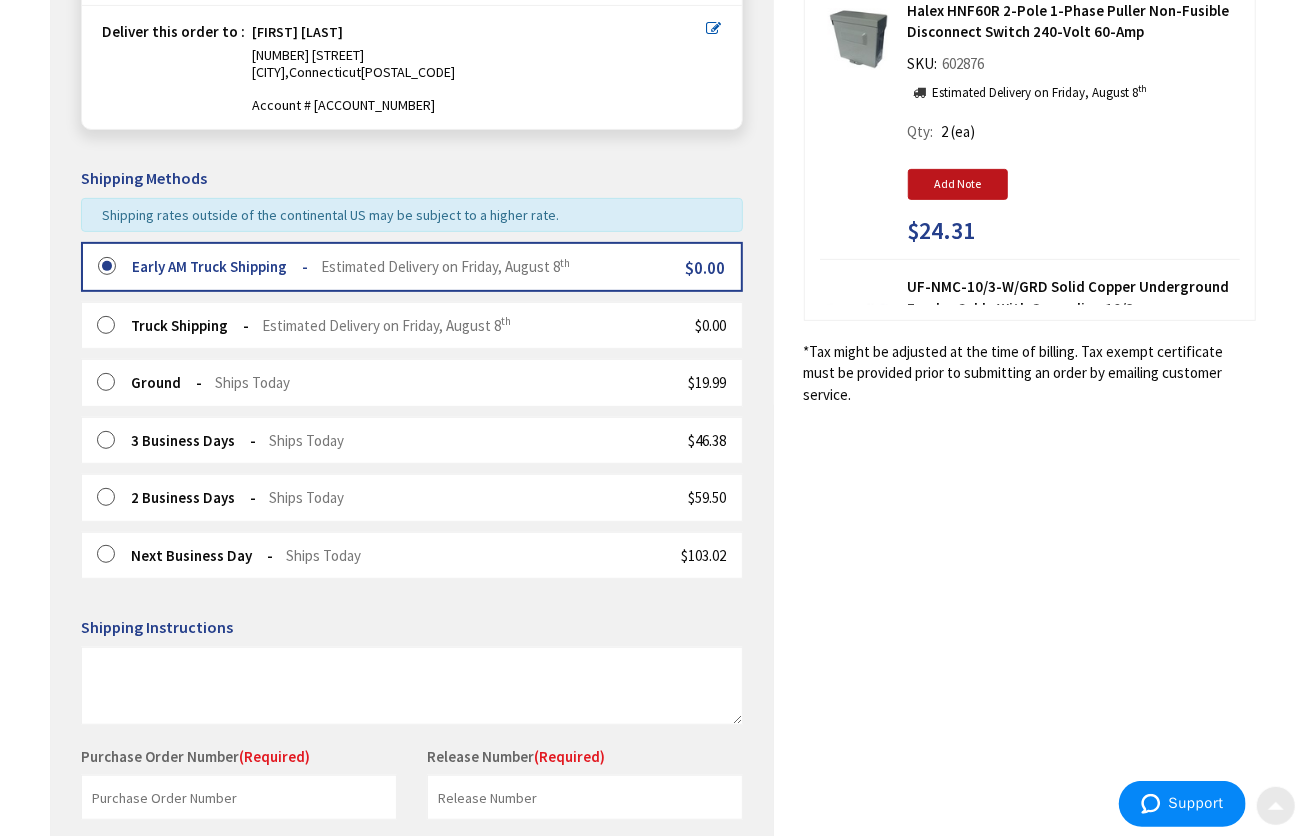 scroll, scrollTop: 526, scrollLeft: 0, axis: vertical 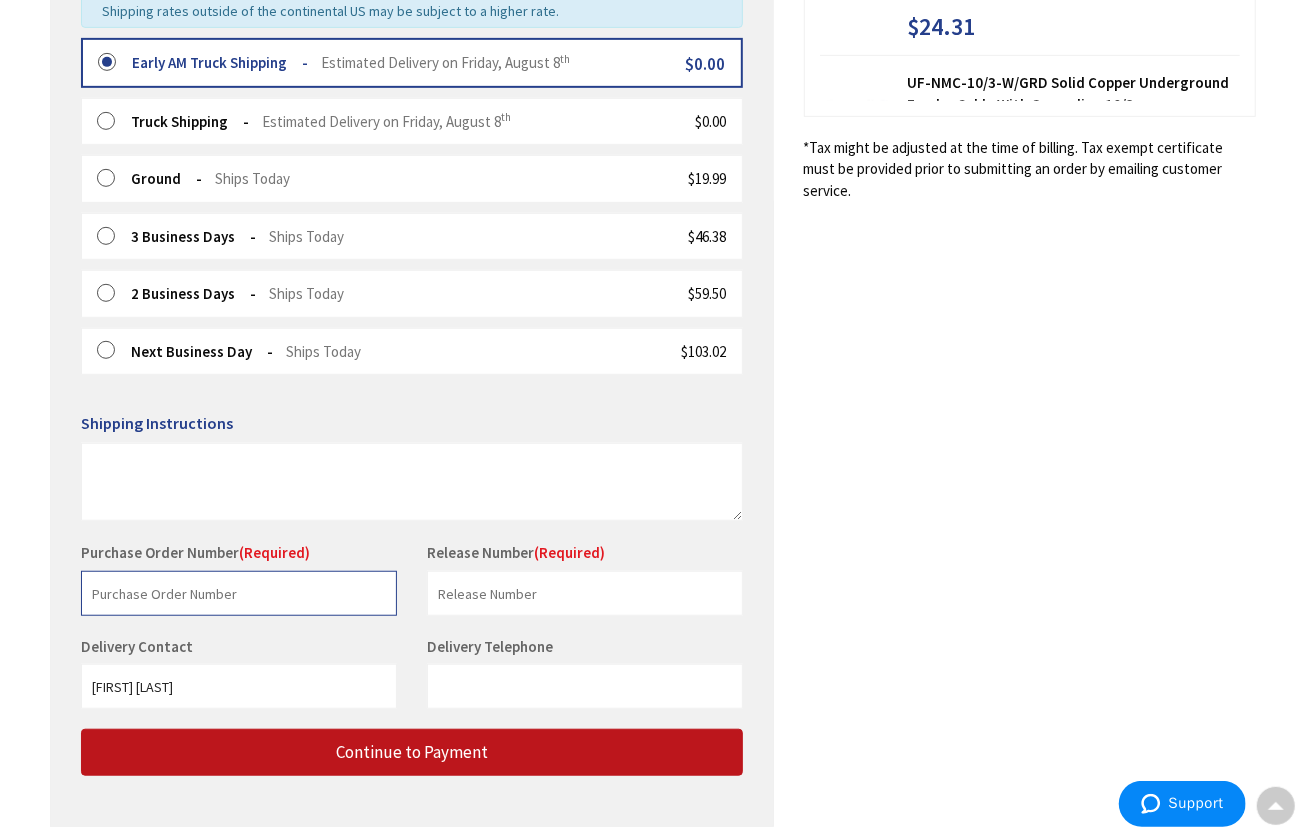 click at bounding box center (239, 593) 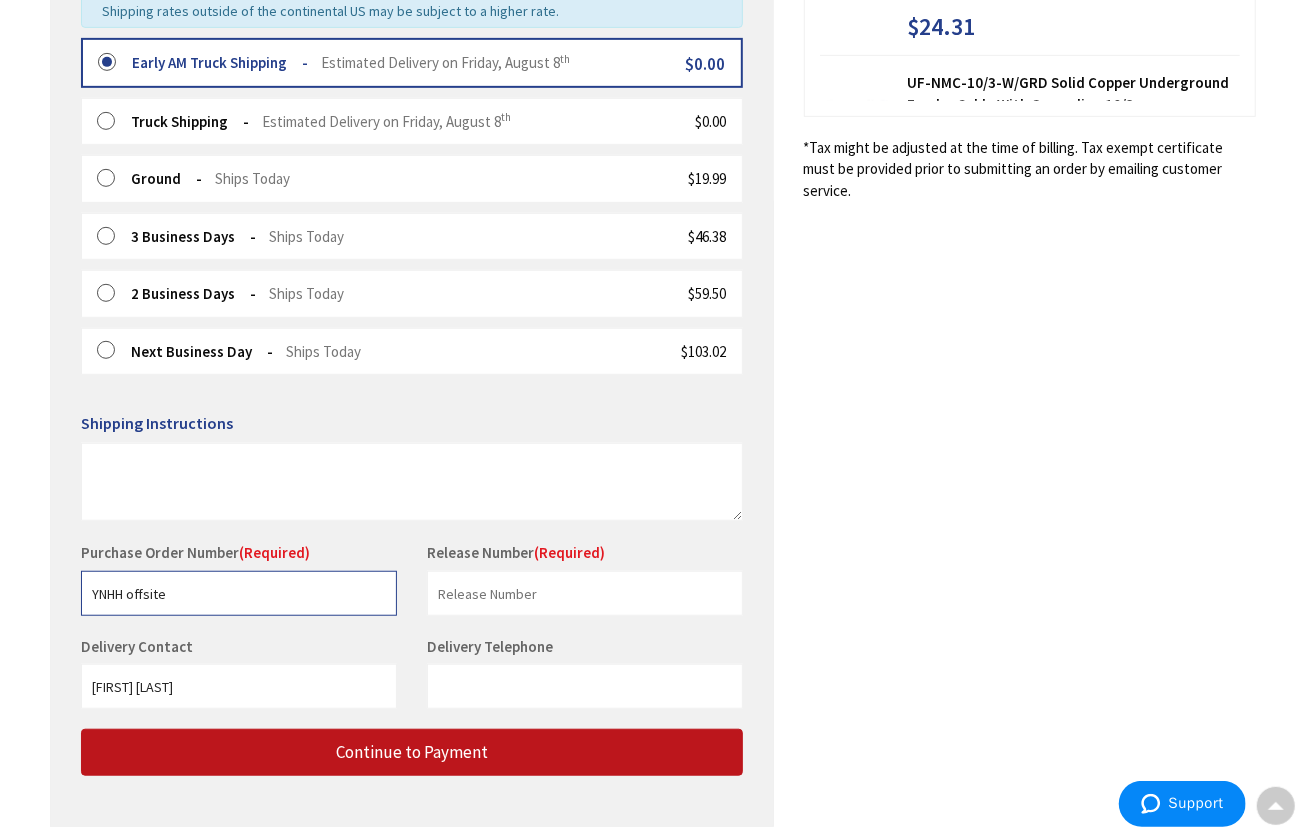 type on "YNHH offsite" 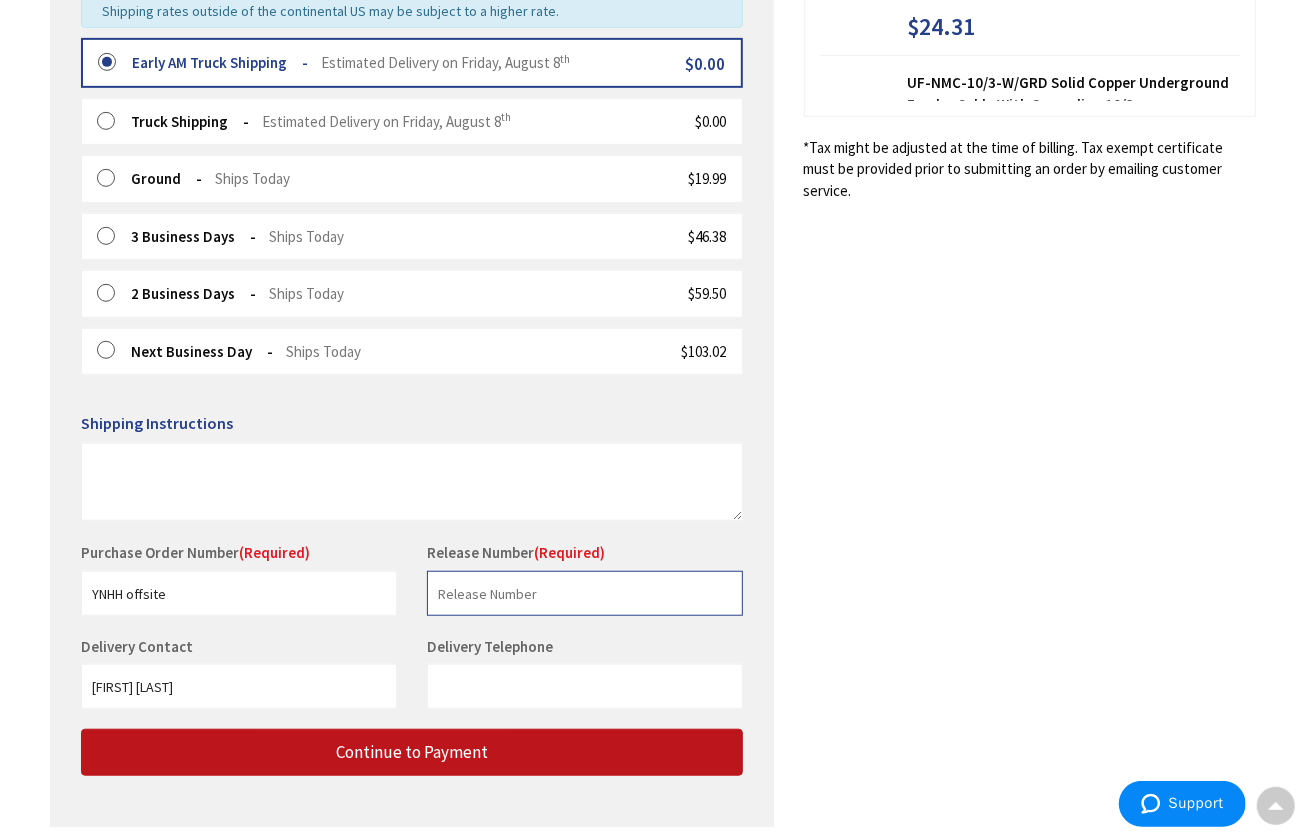 click at bounding box center (585, 593) 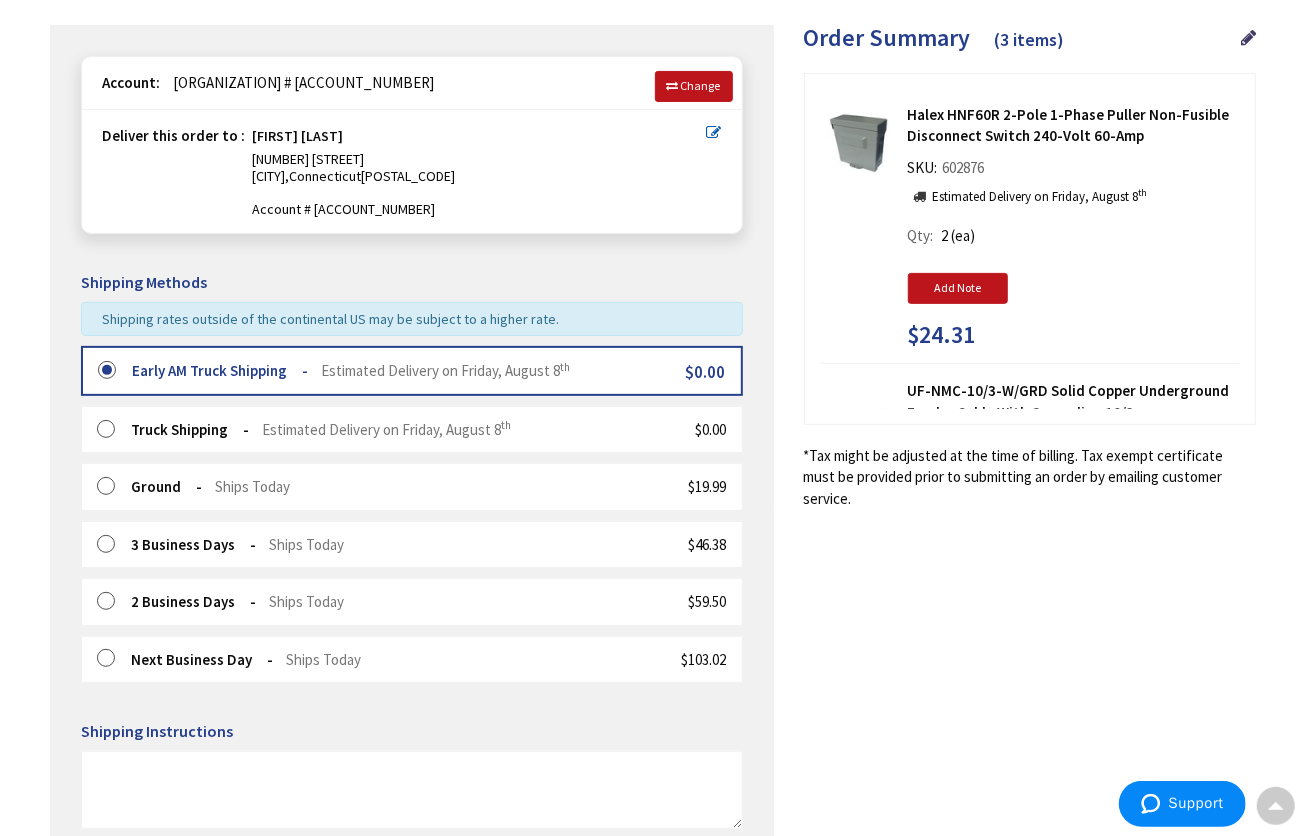 scroll, scrollTop: 0, scrollLeft: 0, axis: both 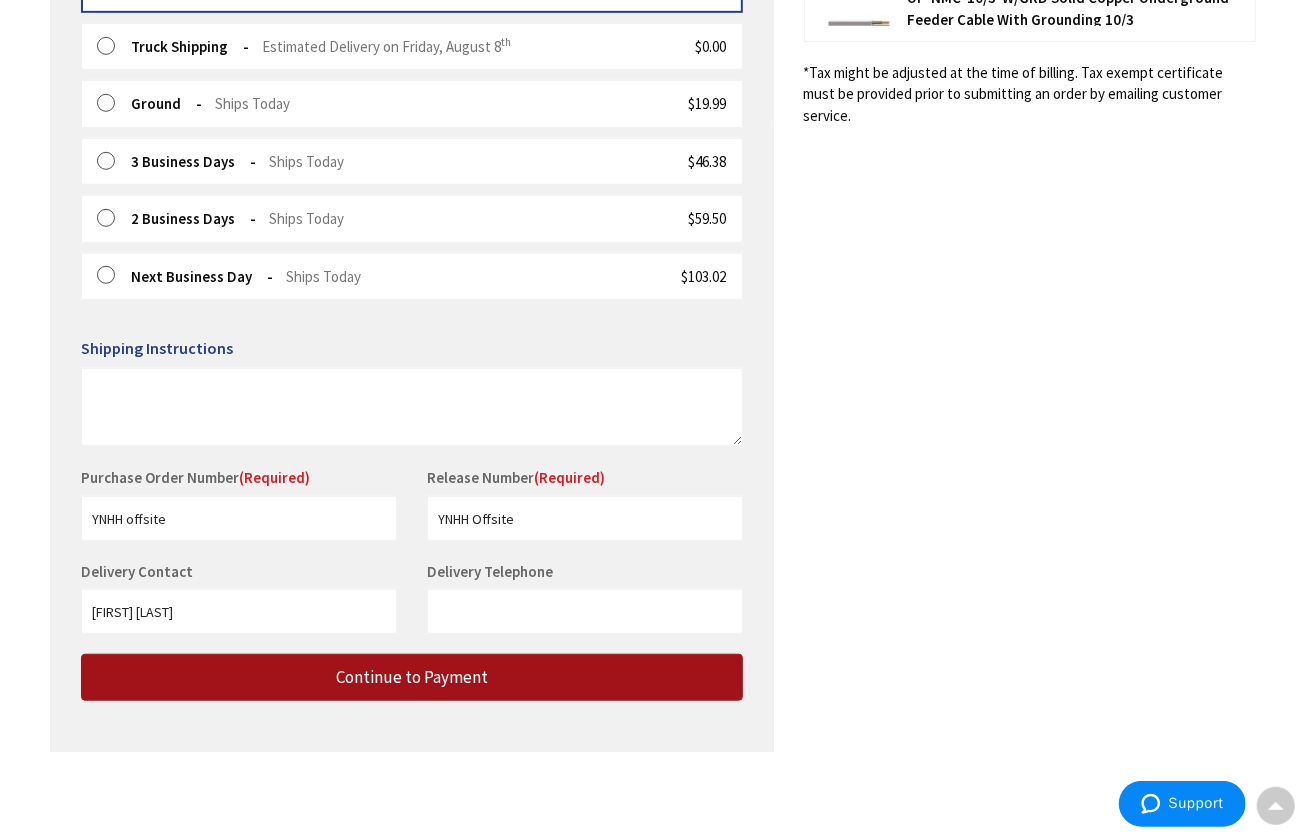 click on "Continue to Payment" at bounding box center [412, 677] 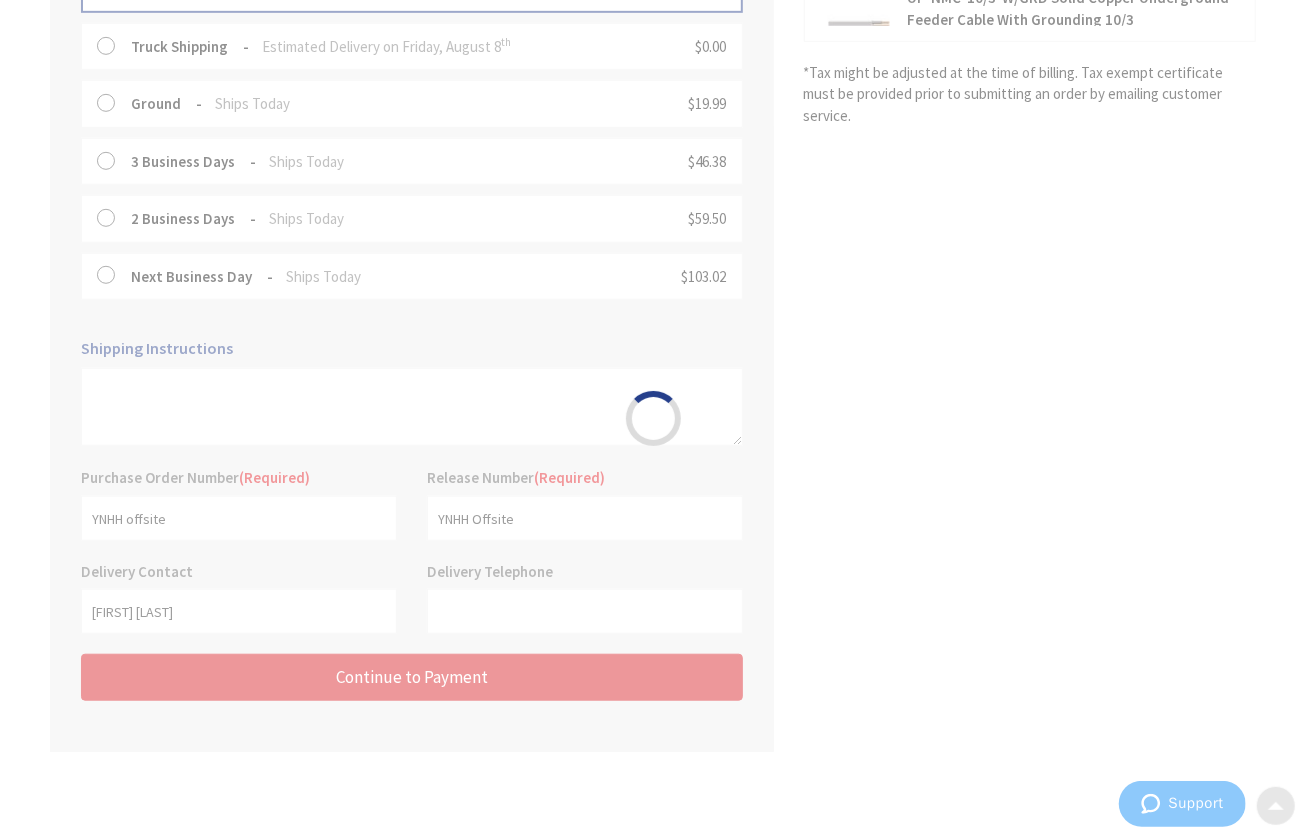 scroll, scrollTop: 0, scrollLeft: 0, axis: both 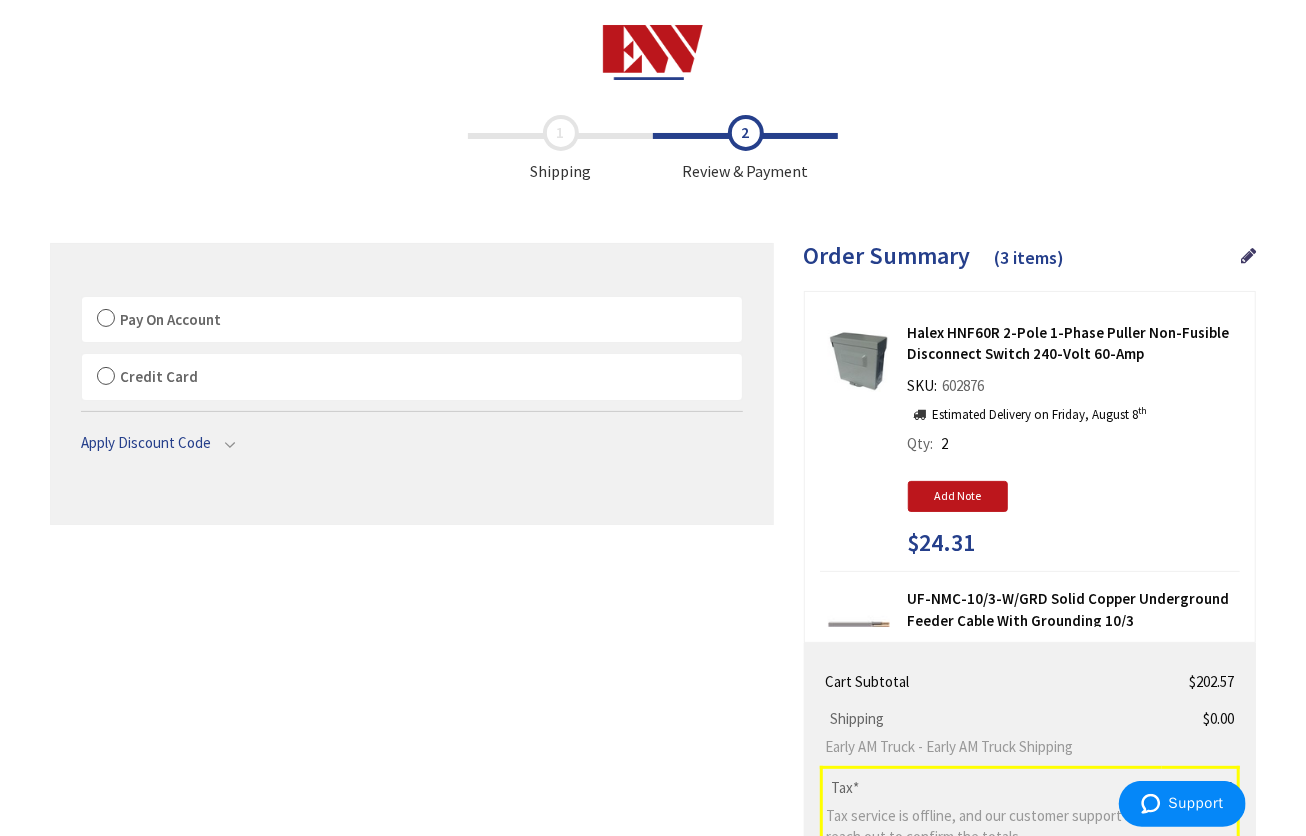click on "Pay On Account" at bounding box center [412, 320] 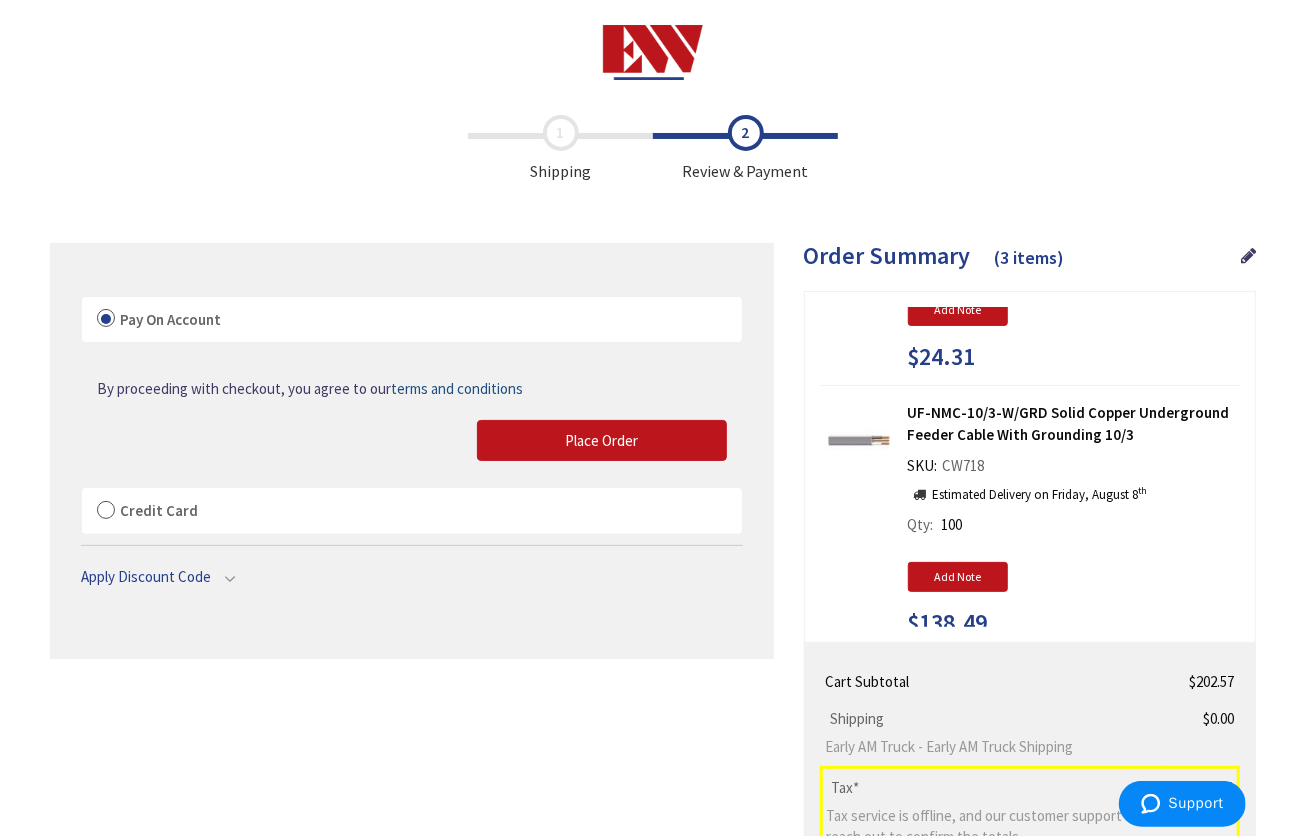 scroll, scrollTop: 504, scrollLeft: 0, axis: vertical 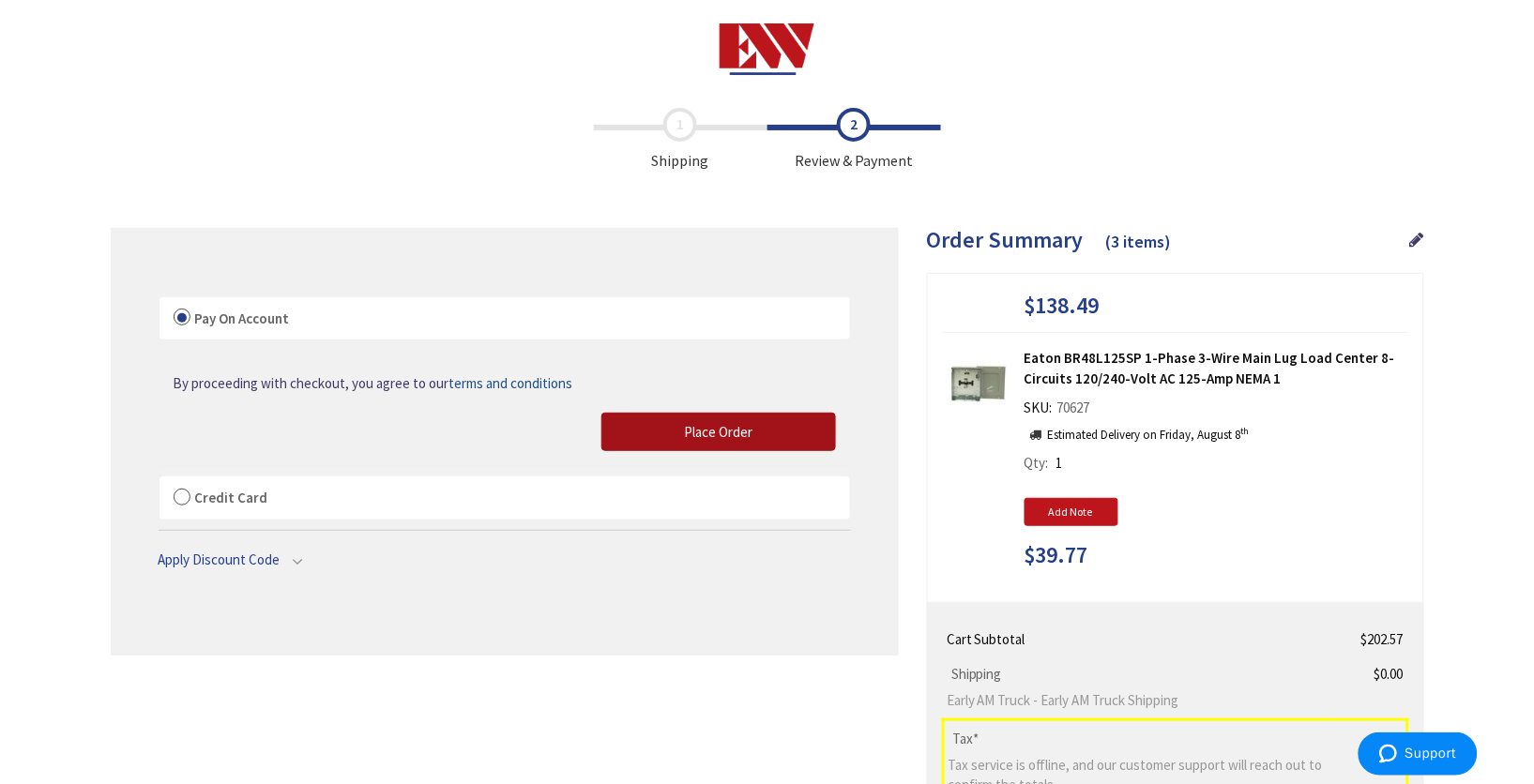 click on "Place Order" at bounding box center (718, 431) 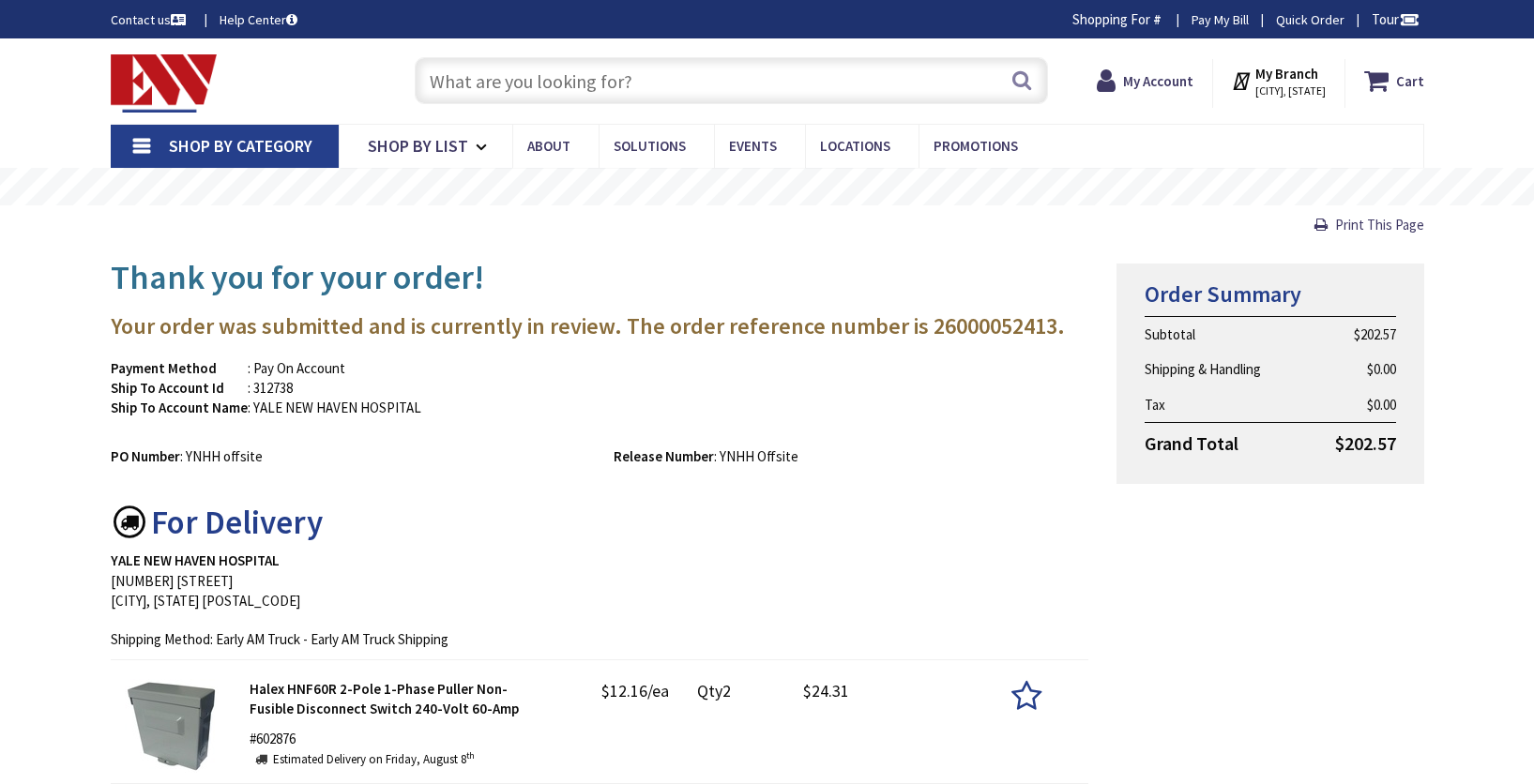 scroll, scrollTop: 0, scrollLeft: 0, axis: both 